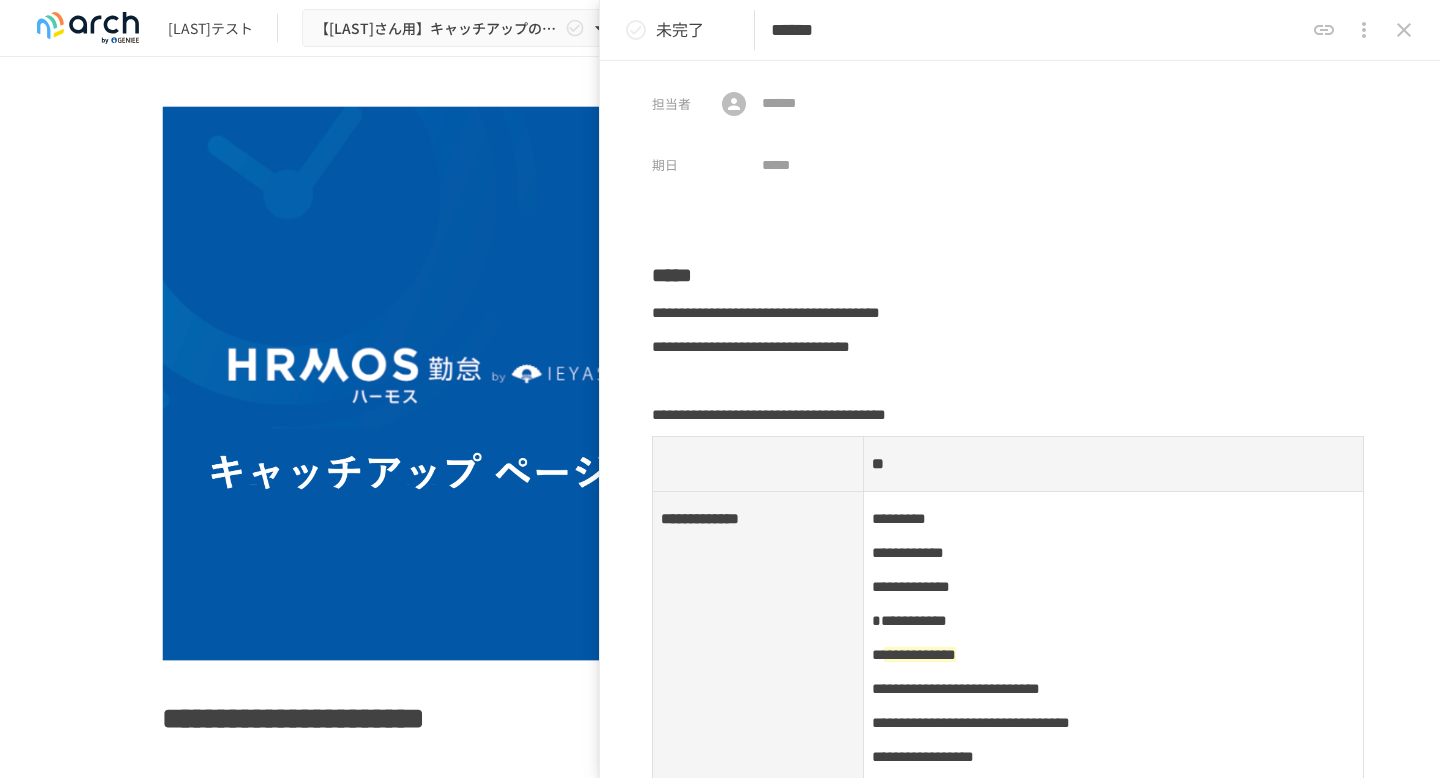 scroll, scrollTop: 0, scrollLeft: 0, axis: both 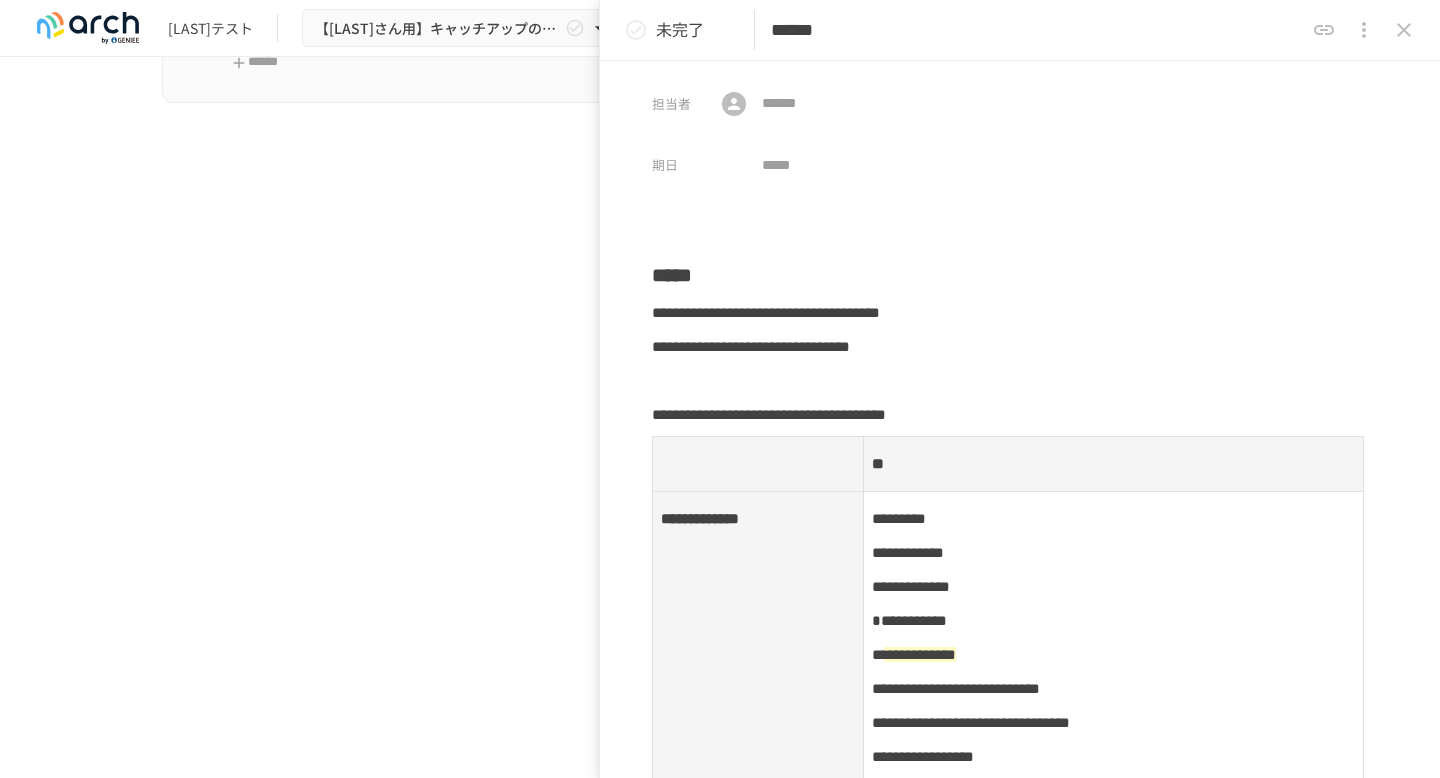 click 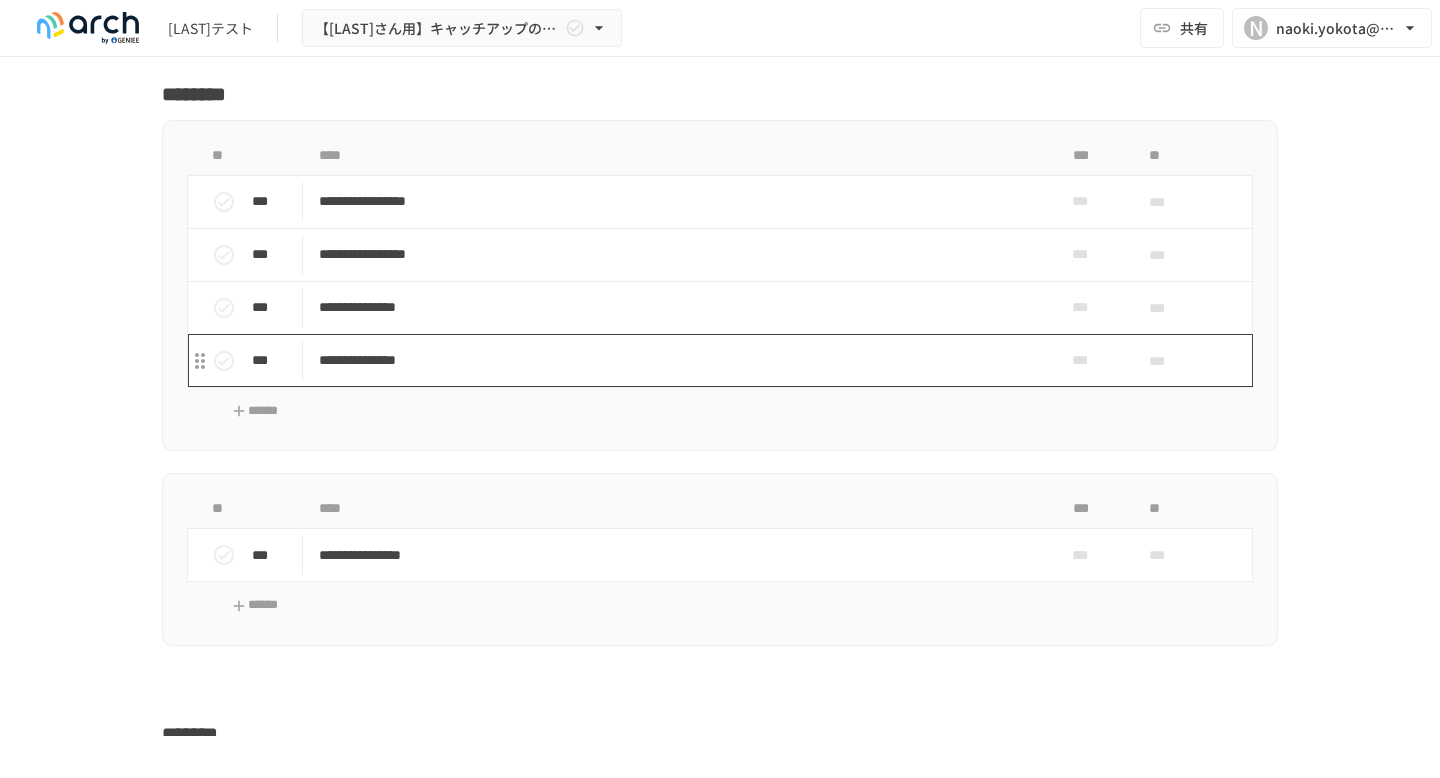 scroll, scrollTop: 15453, scrollLeft: 0, axis: vertical 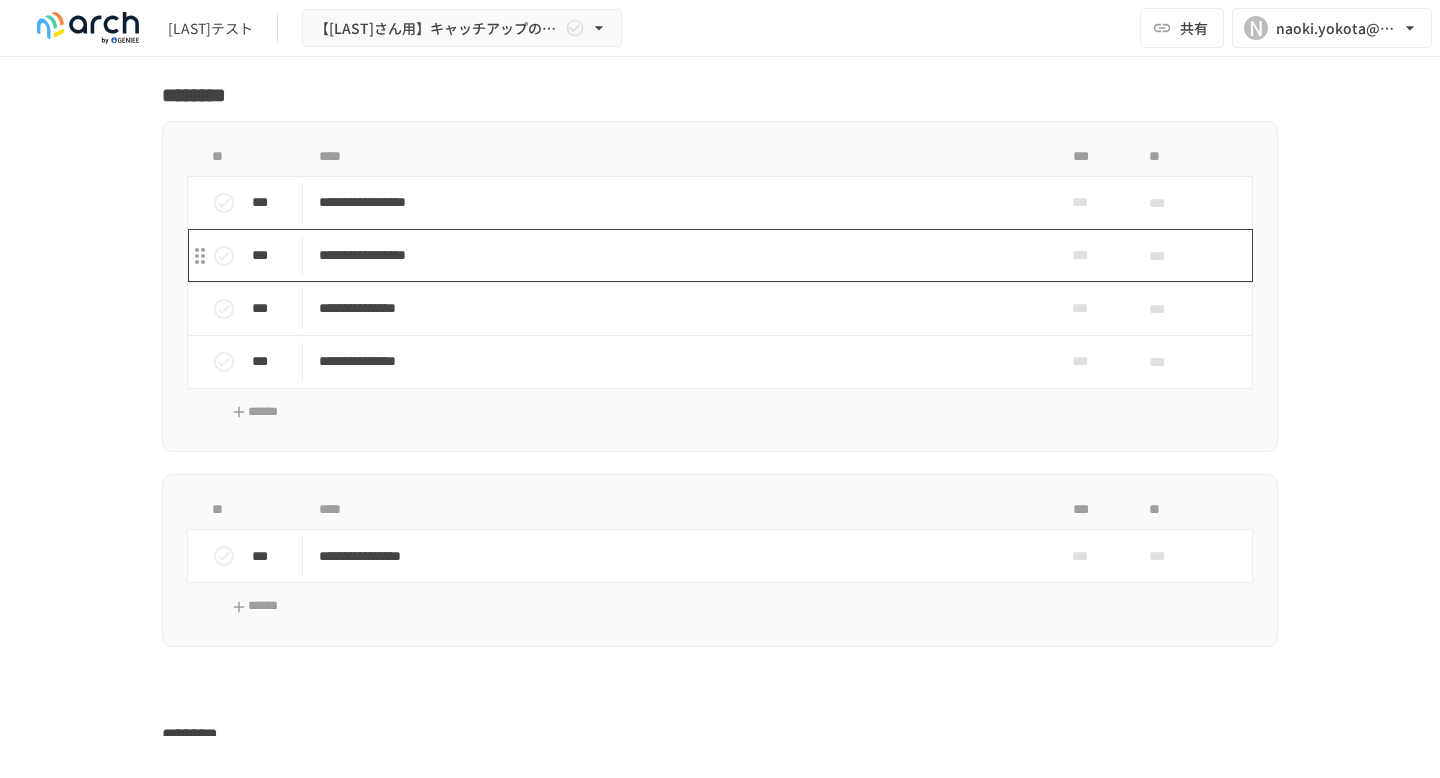 click on "**********" at bounding box center (678, 255) 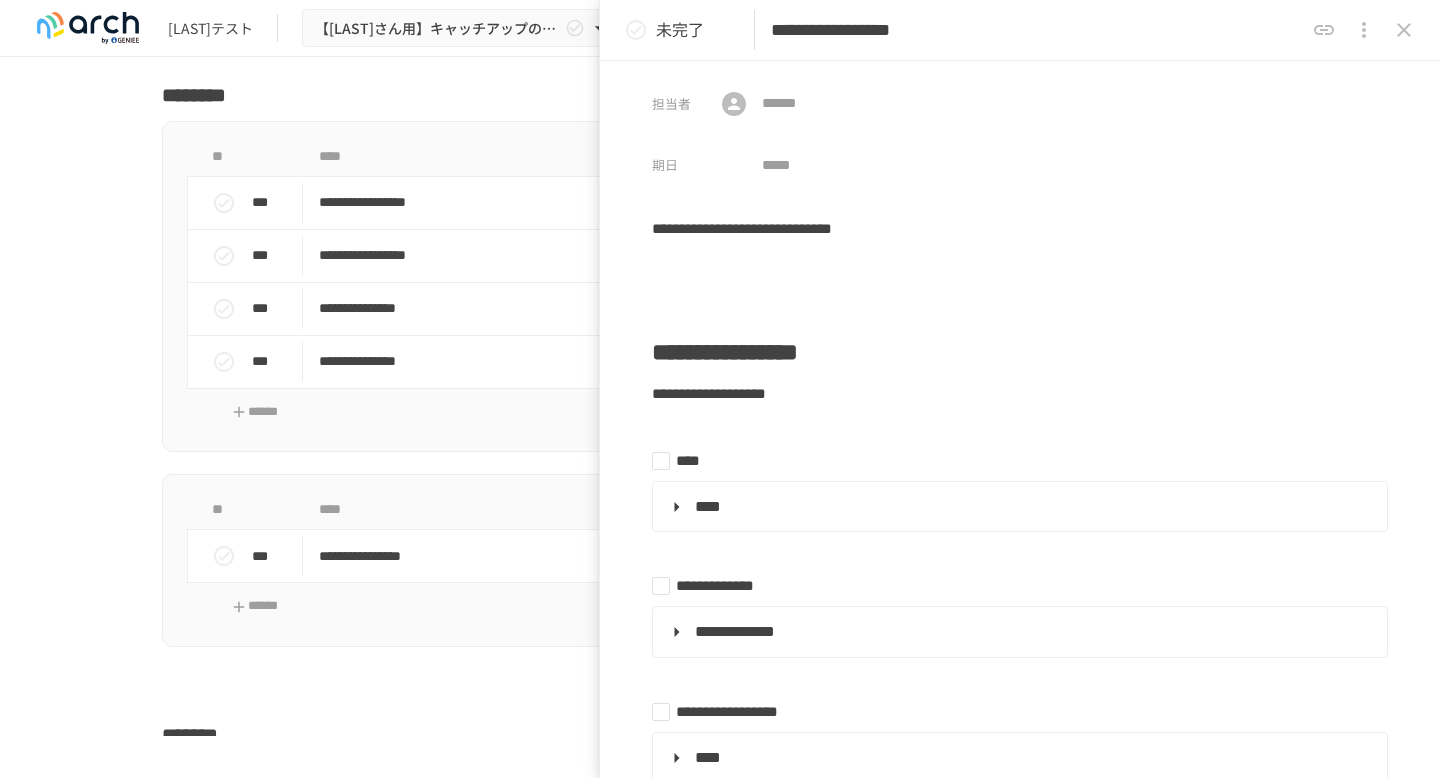 click on "**********" at bounding box center (1020, 780) 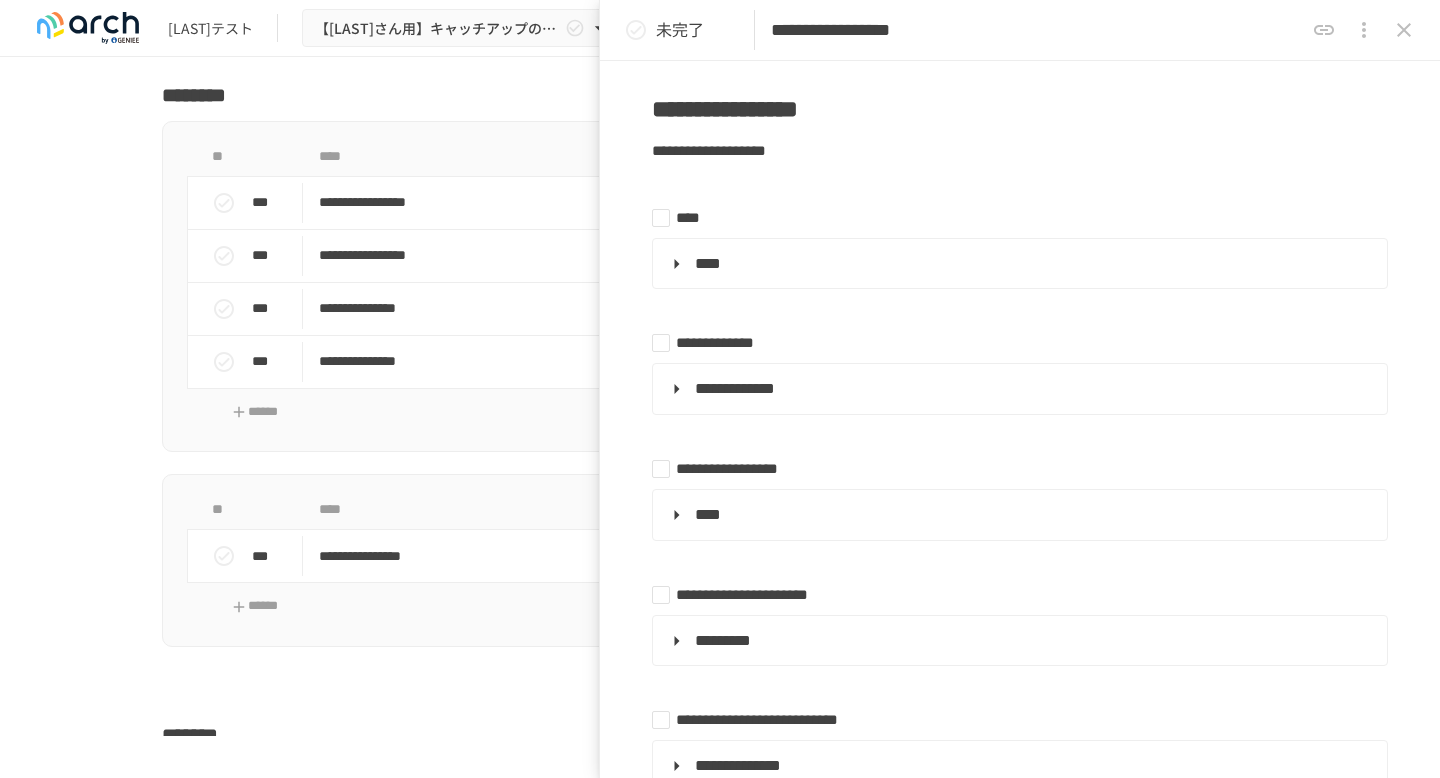 scroll, scrollTop: 252, scrollLeft: 0, axis: vertical 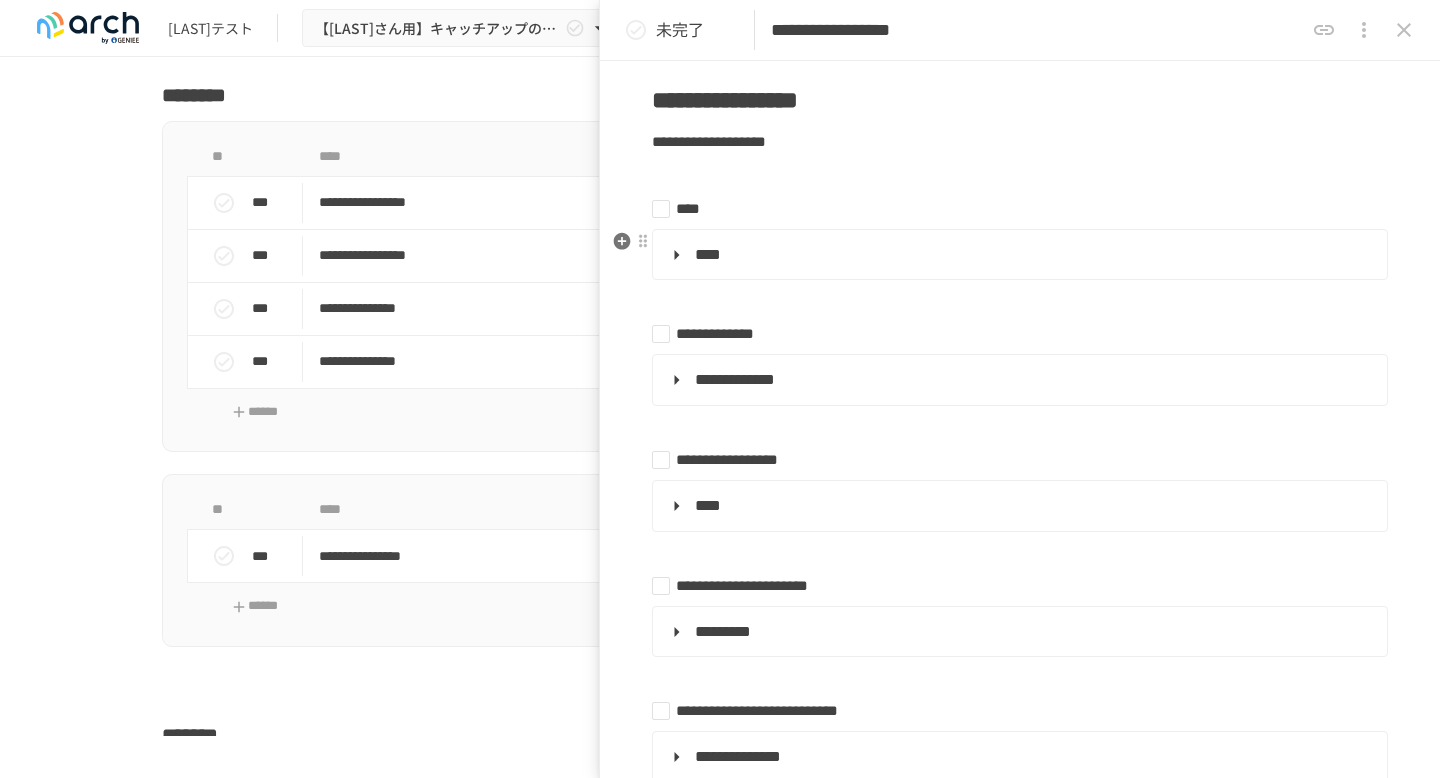 click on "****" at bounding box center [1018, 255] 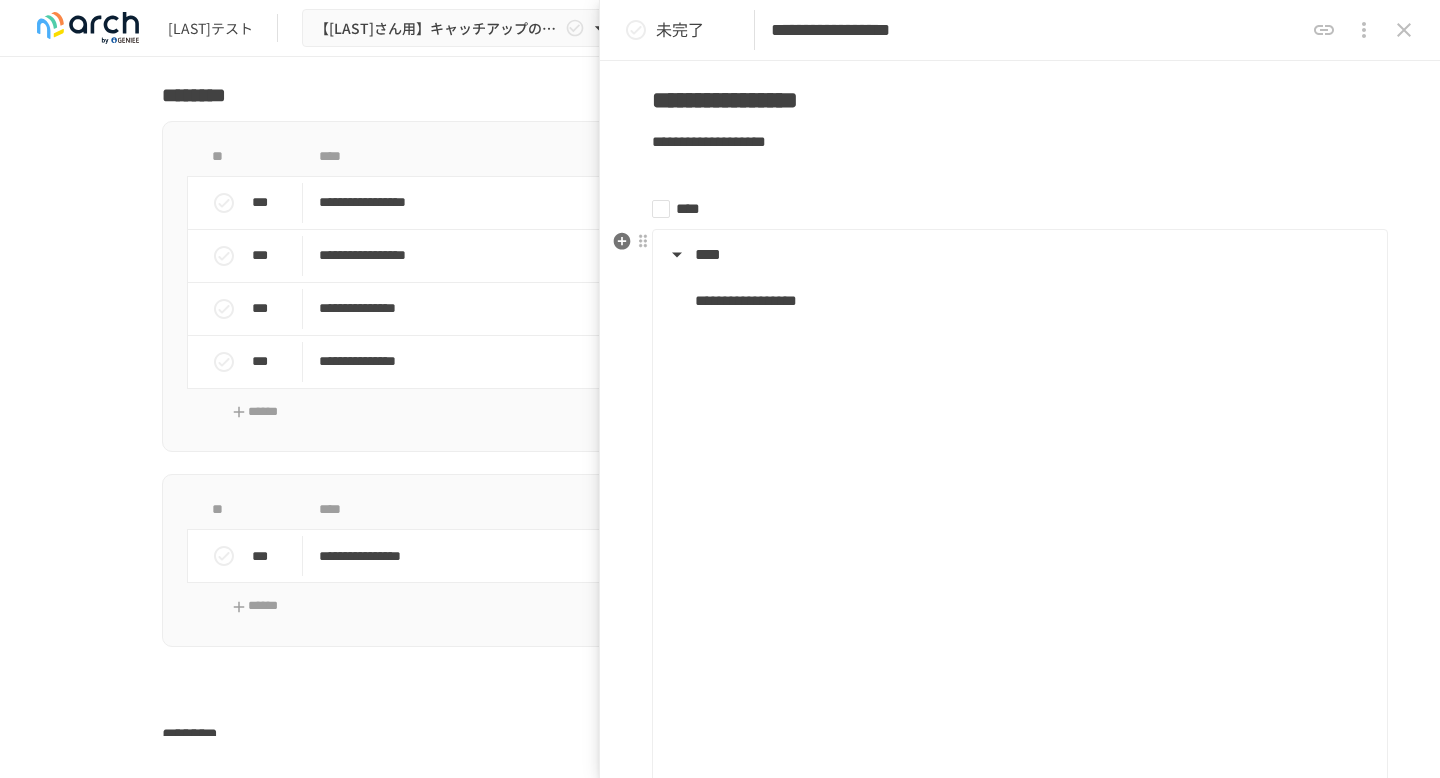 click on "****" at bounding box center (1018, 255) 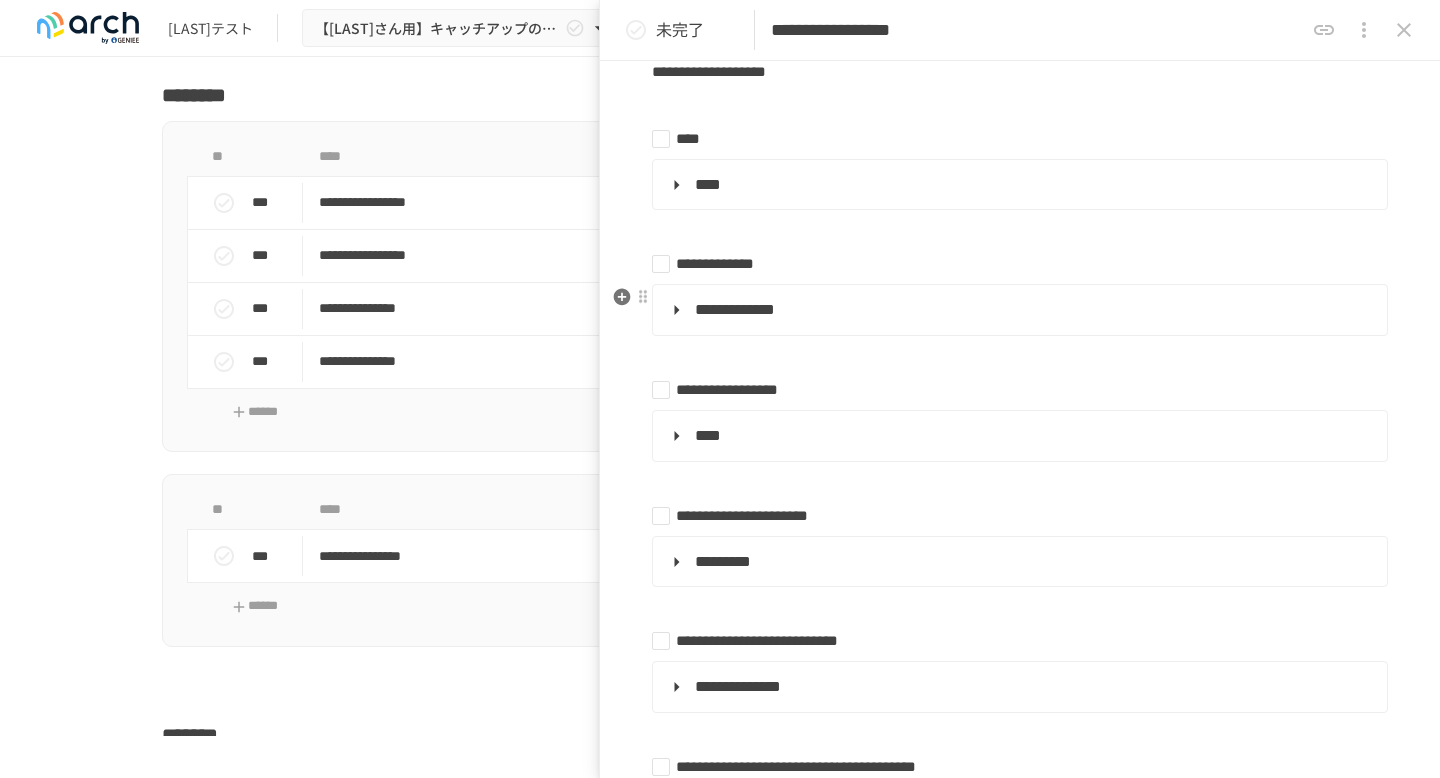 scroll, scrollTop: 330, scrollLeft: 0, axis: vertical 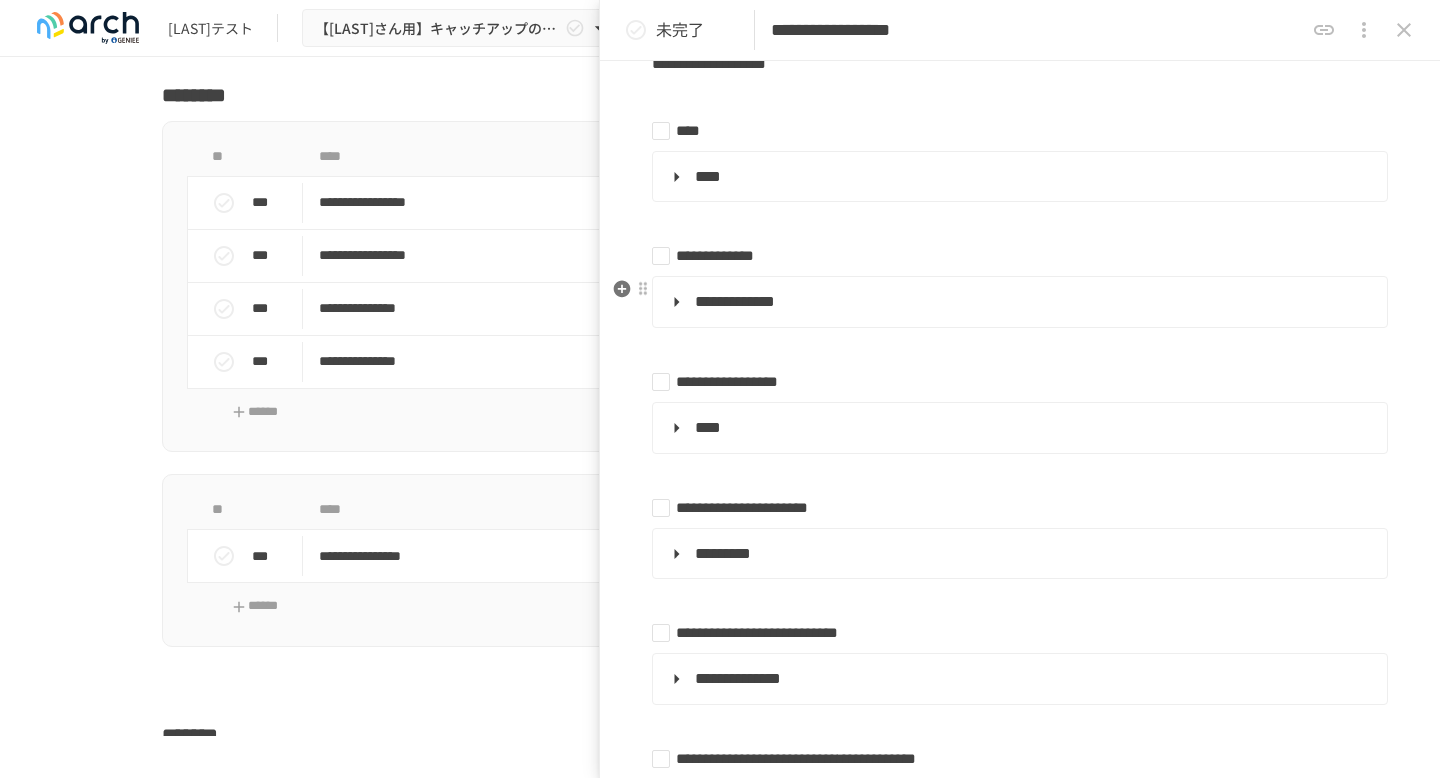 click on "**********" at bounding box center [1020, 302] 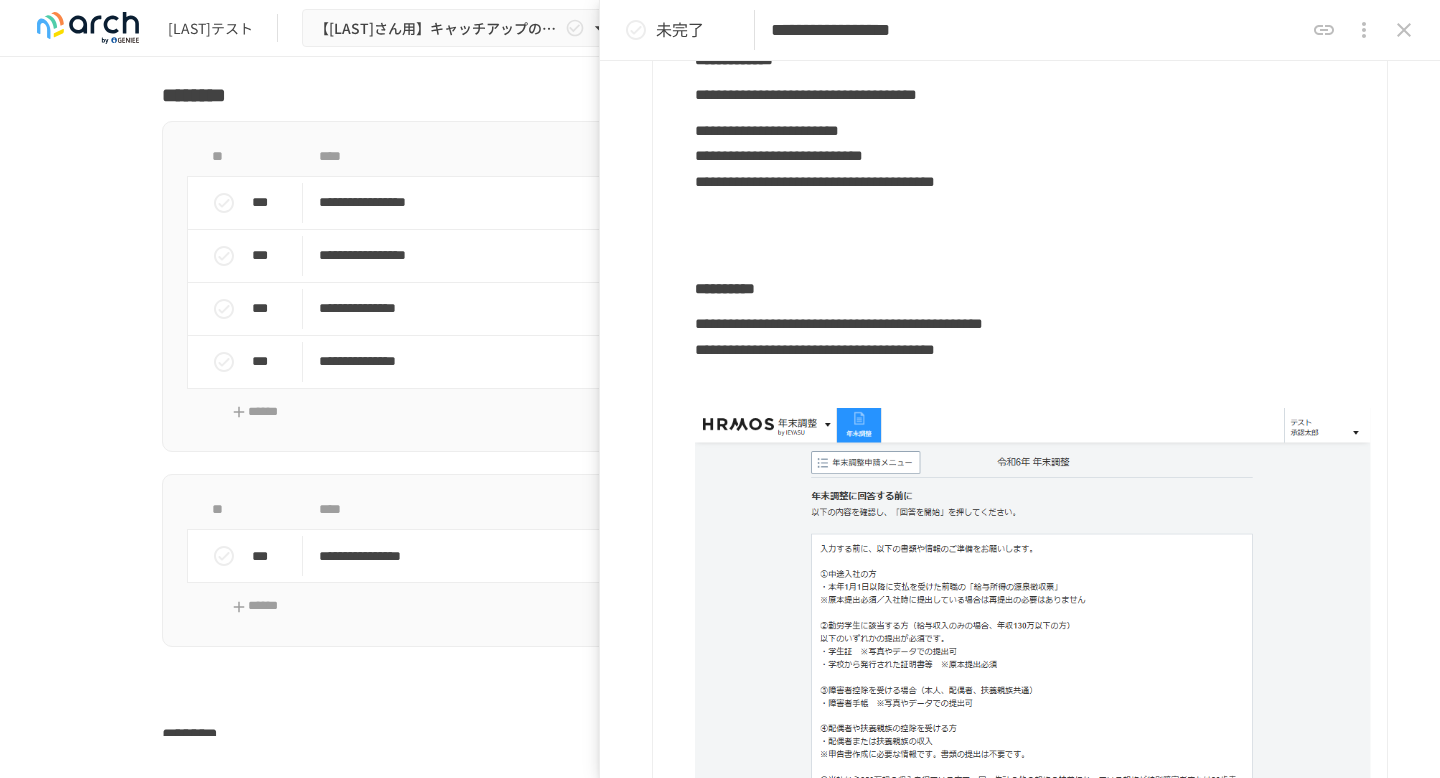 scroll, scrollTop: 1555, scrollLeft: 0, axis: vertical 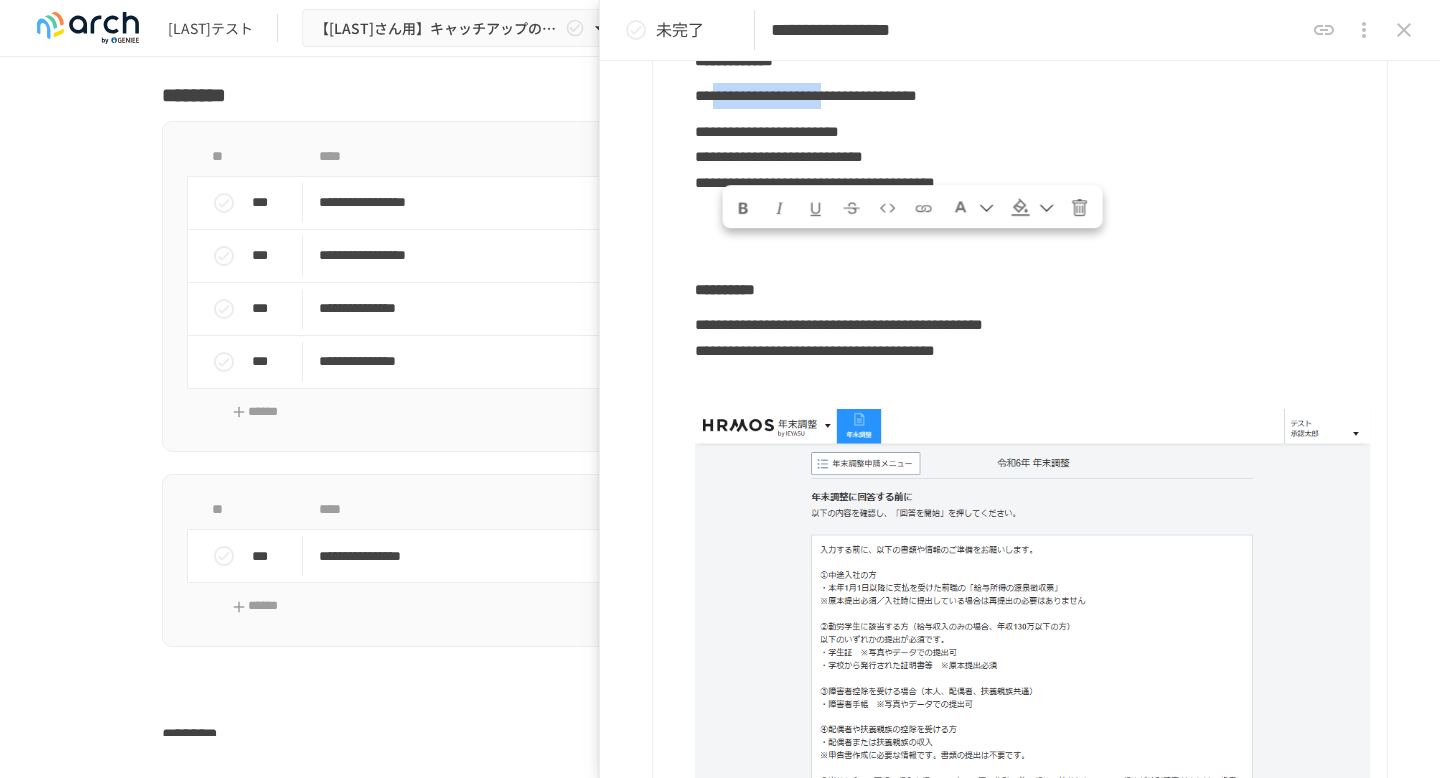 drag, startPoint x: 727, startPoint y: 254, endPoint x: 982, endPoint y: 239, distance: 255.4408 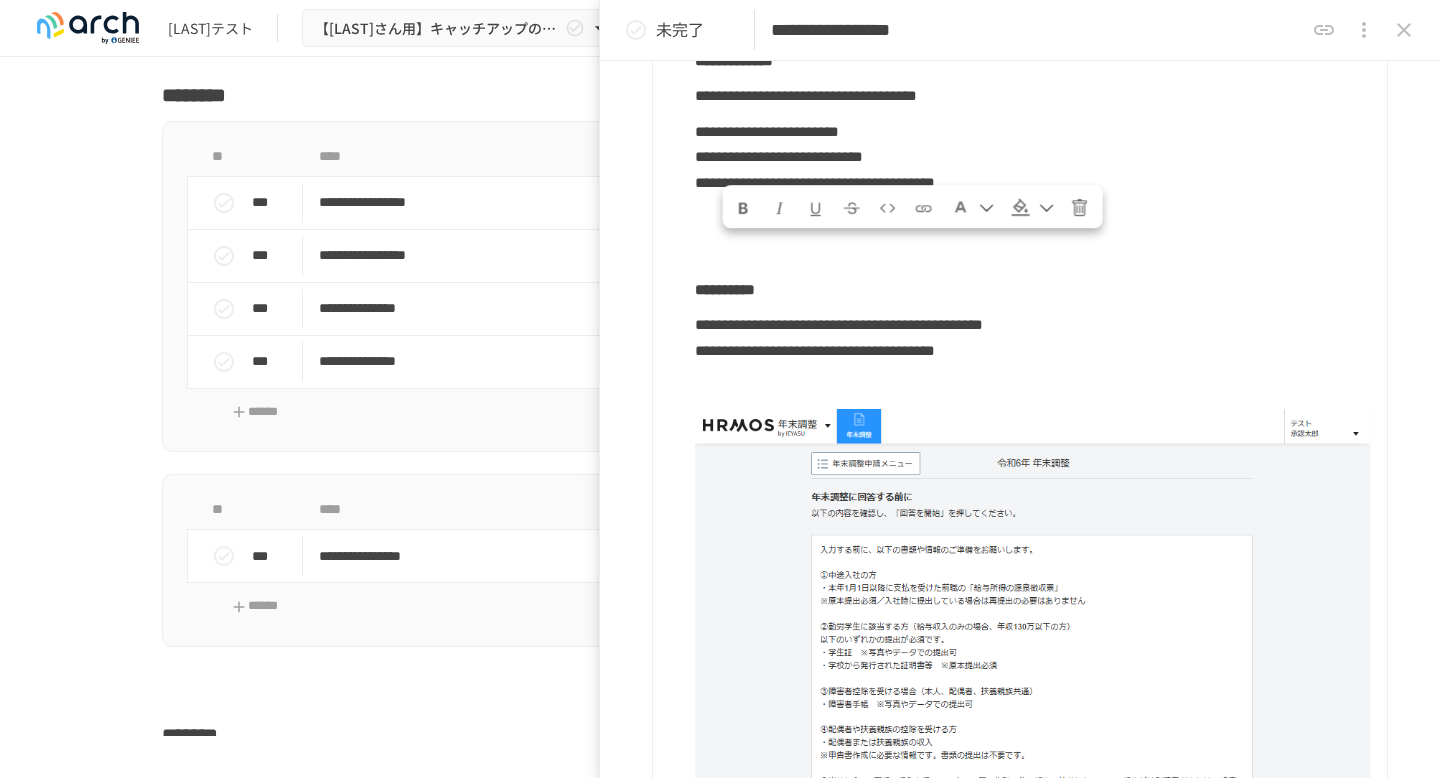 click on "**********" at bounding box center [1018, 307] 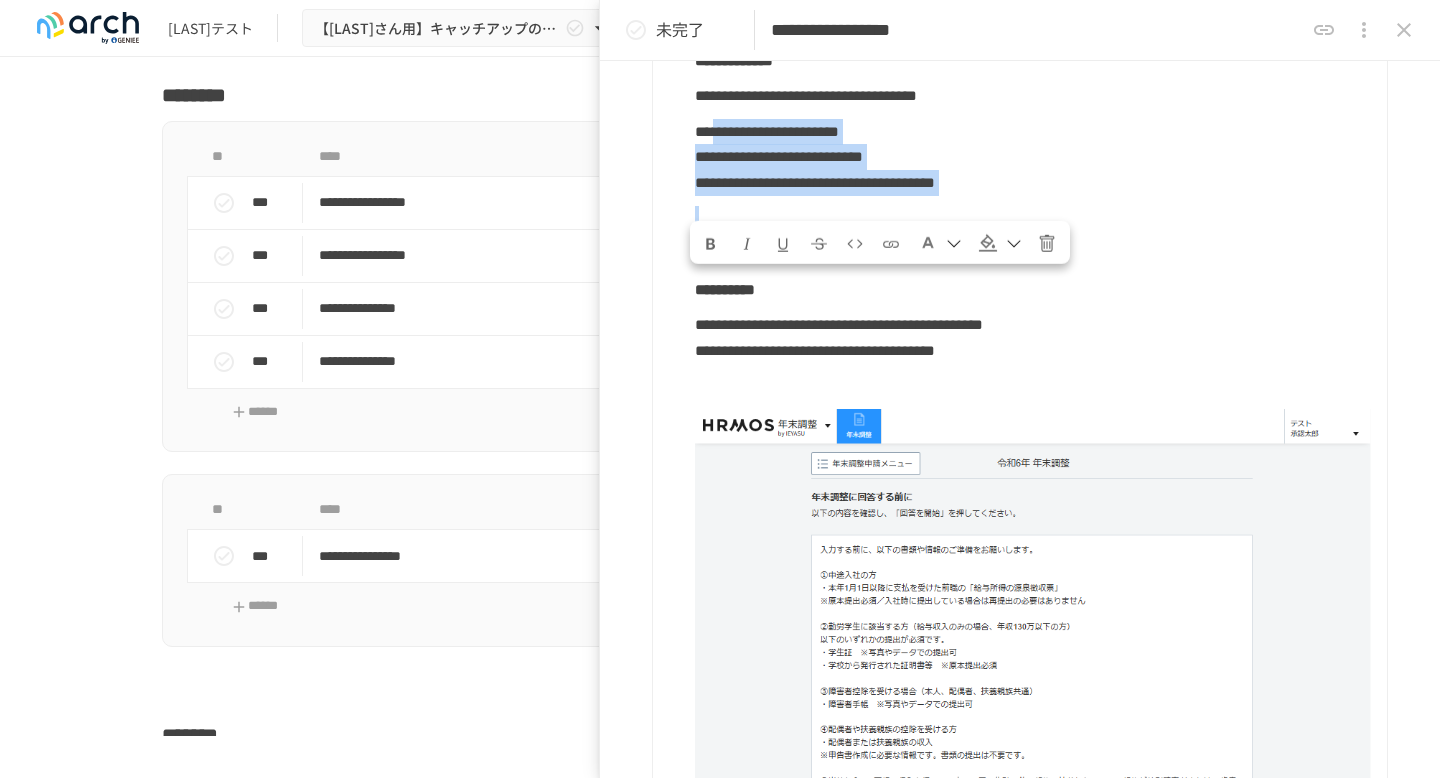 drag, startPoint x: 737, startPoint y: 297, endPoint x: 1026, endPoint y: 352, distance: 294.187 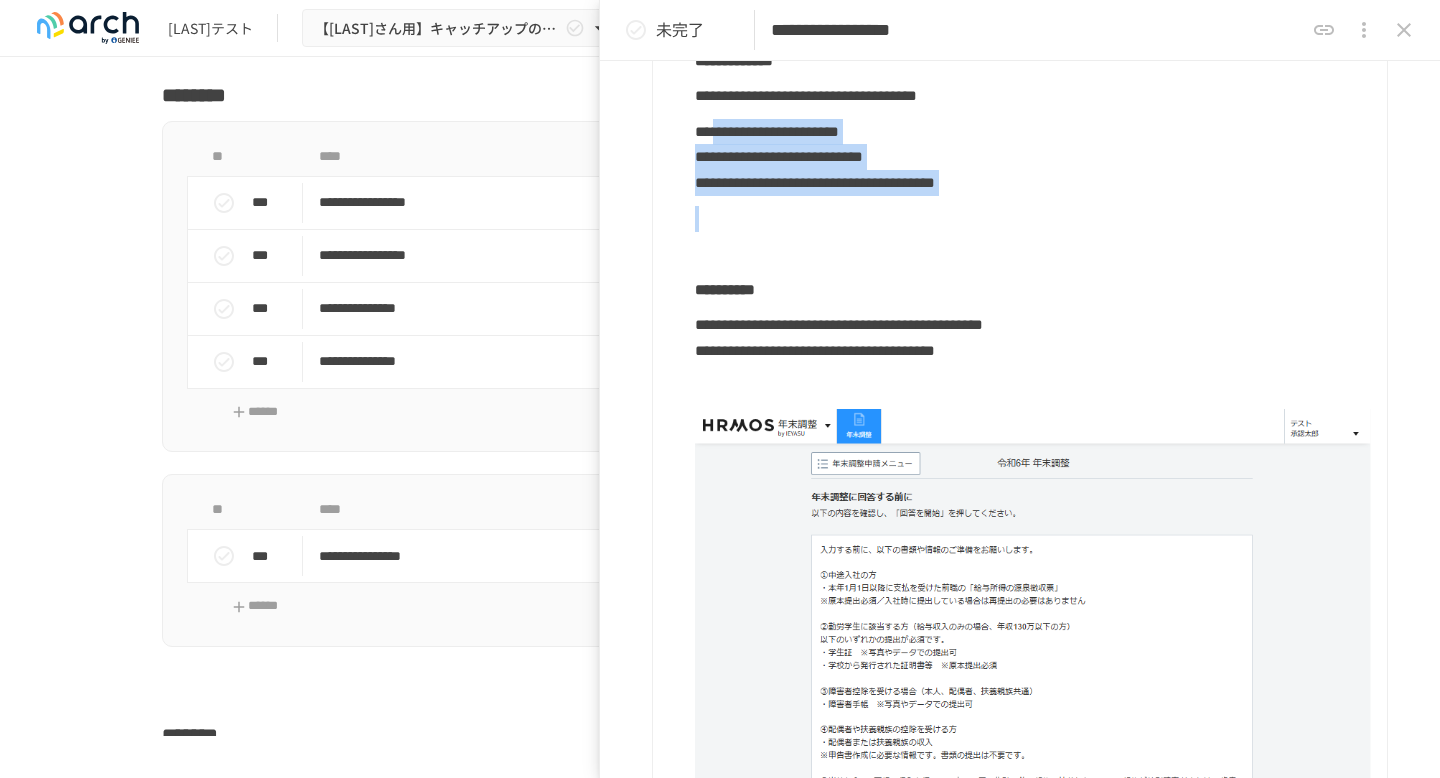 click on "**********" at bounding box center [1018, 307] 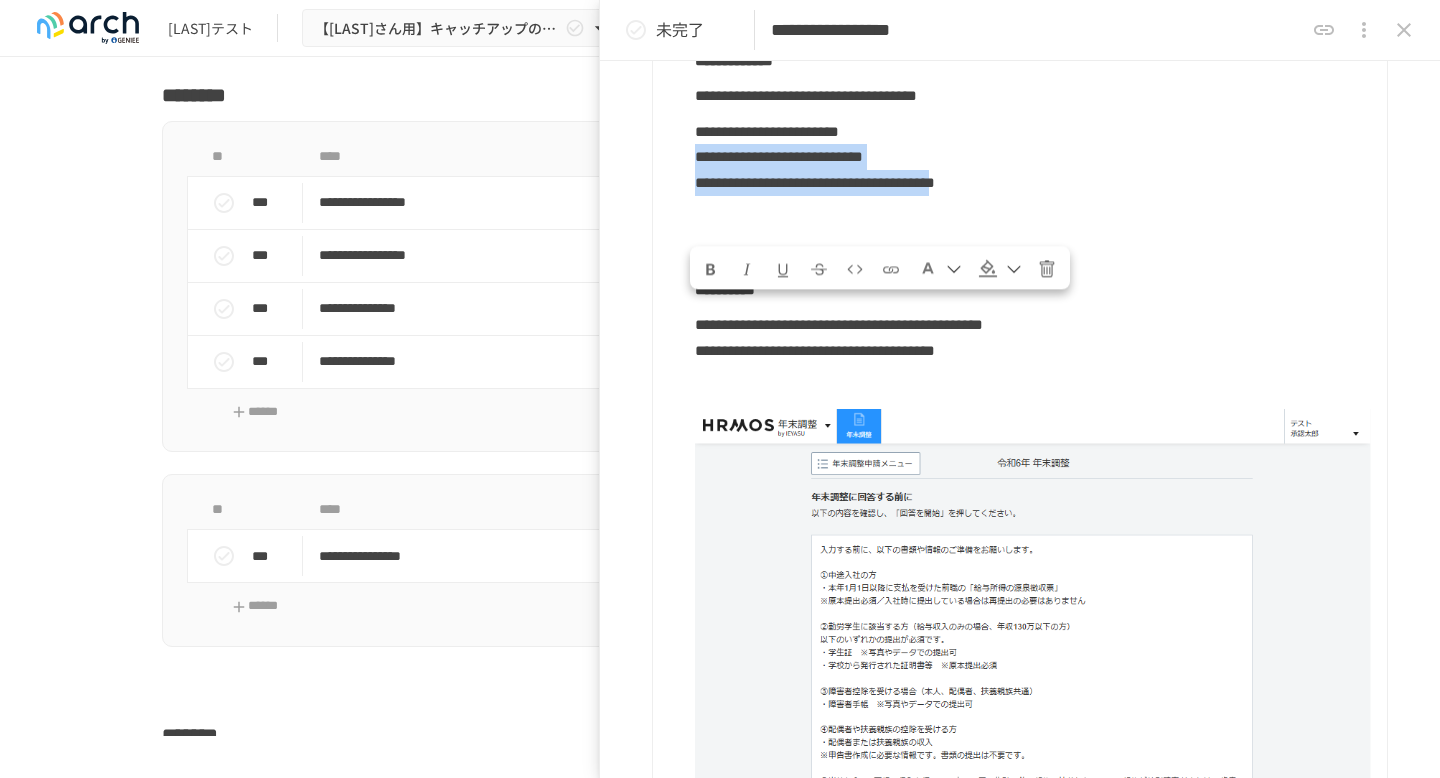 drag, startPoint x: 695, startPoint y: 313, endPoint x: 1275, endPoint y: 330, distance: 580.2491 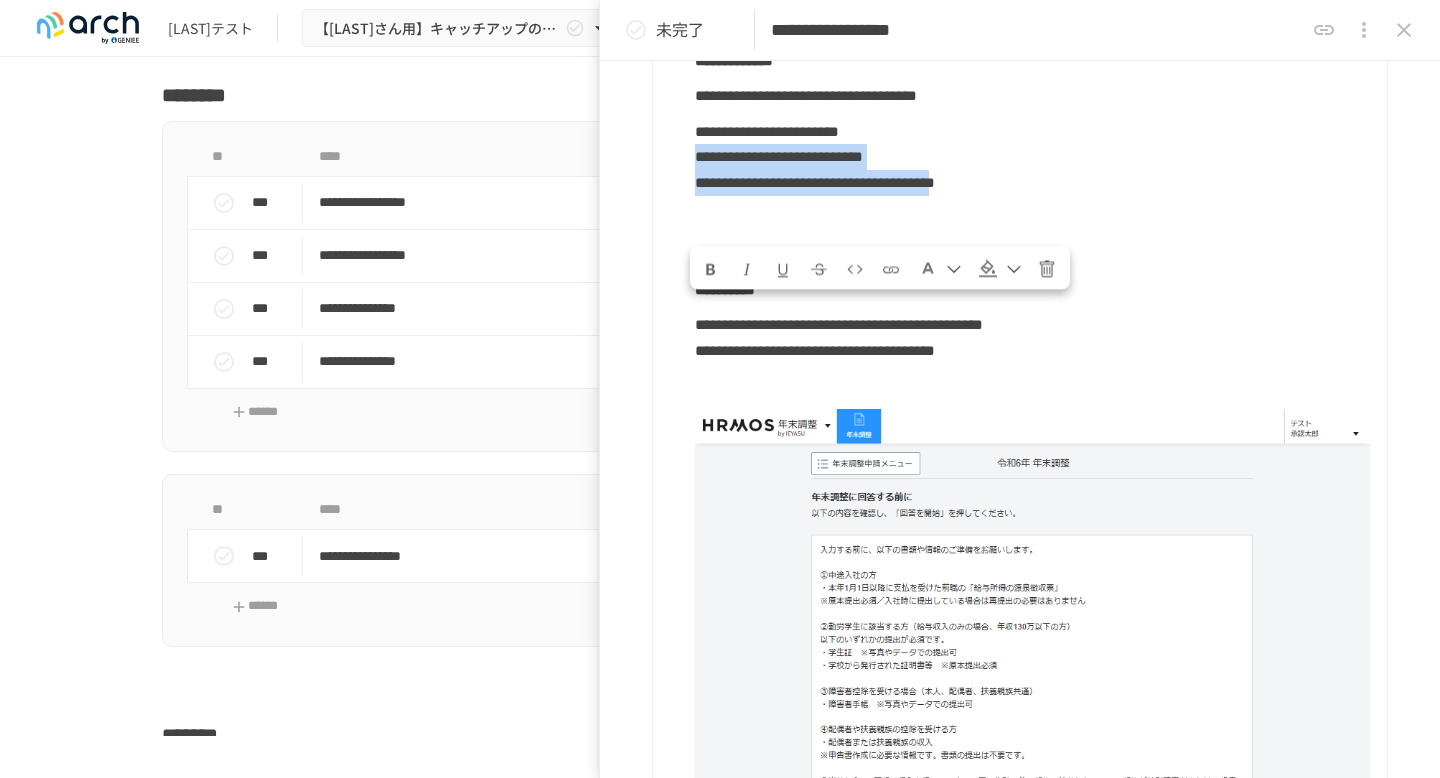 click on "**********" at bounding box center (1033, 157) 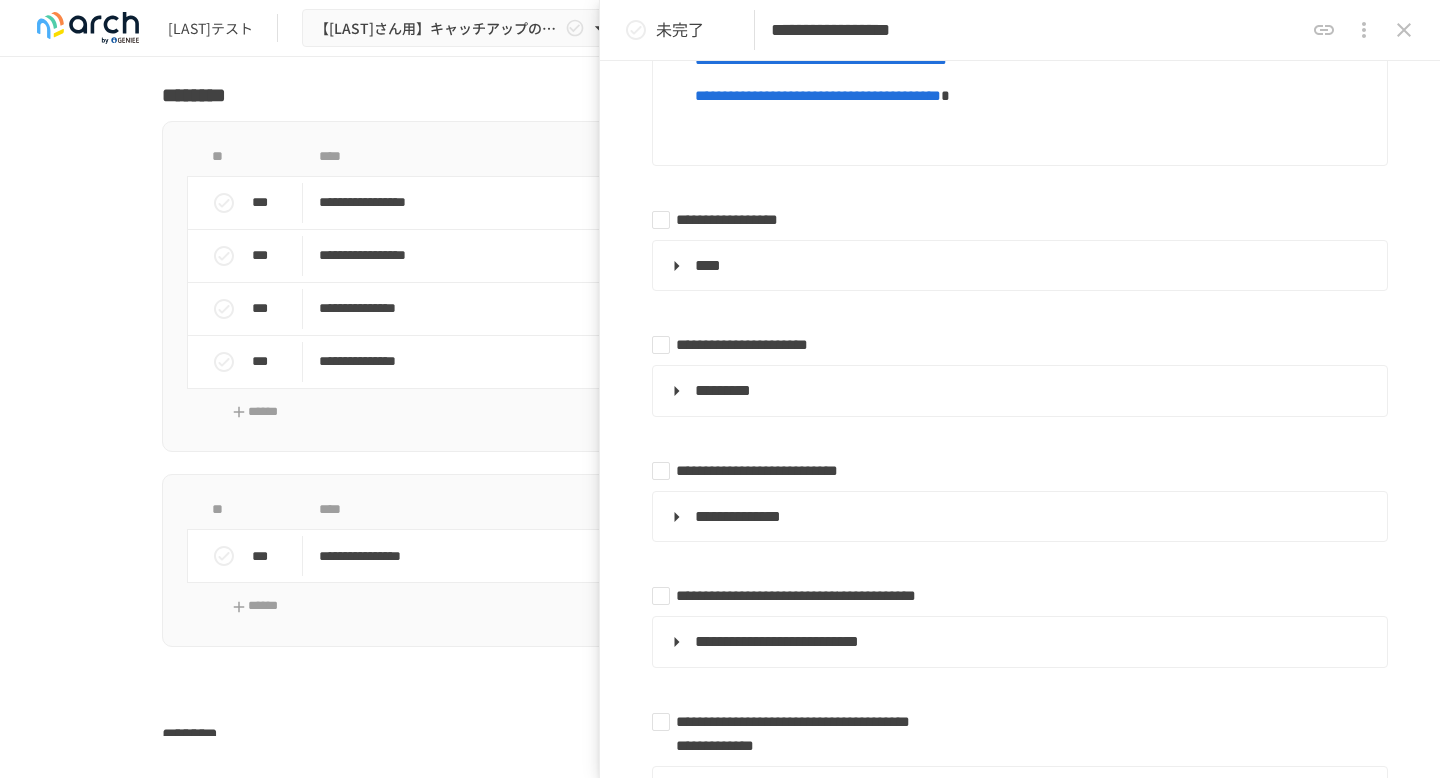 scroll, scrollTop: 2998, scrollLeft: 0, axis: vertical 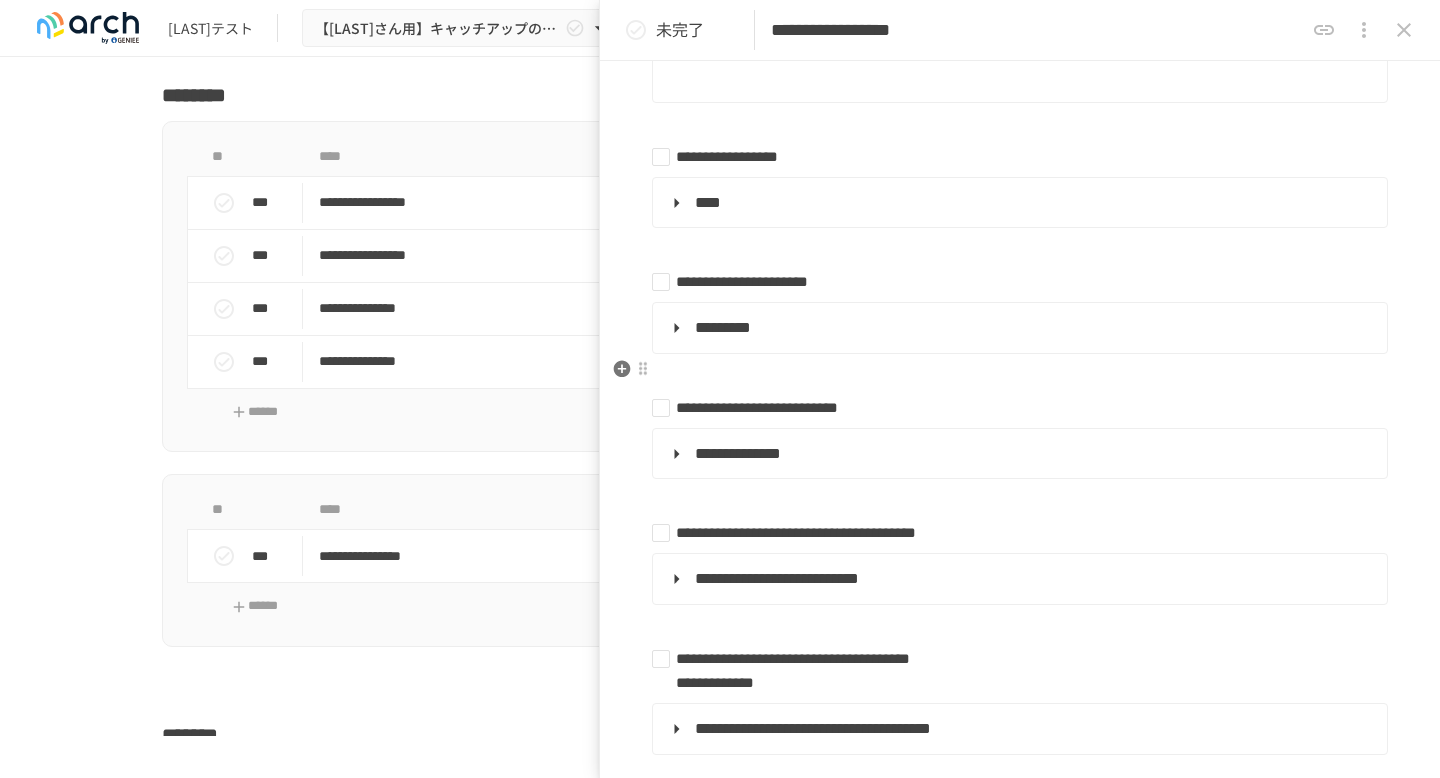 click on "**********" at bounding box center (1020, 203) 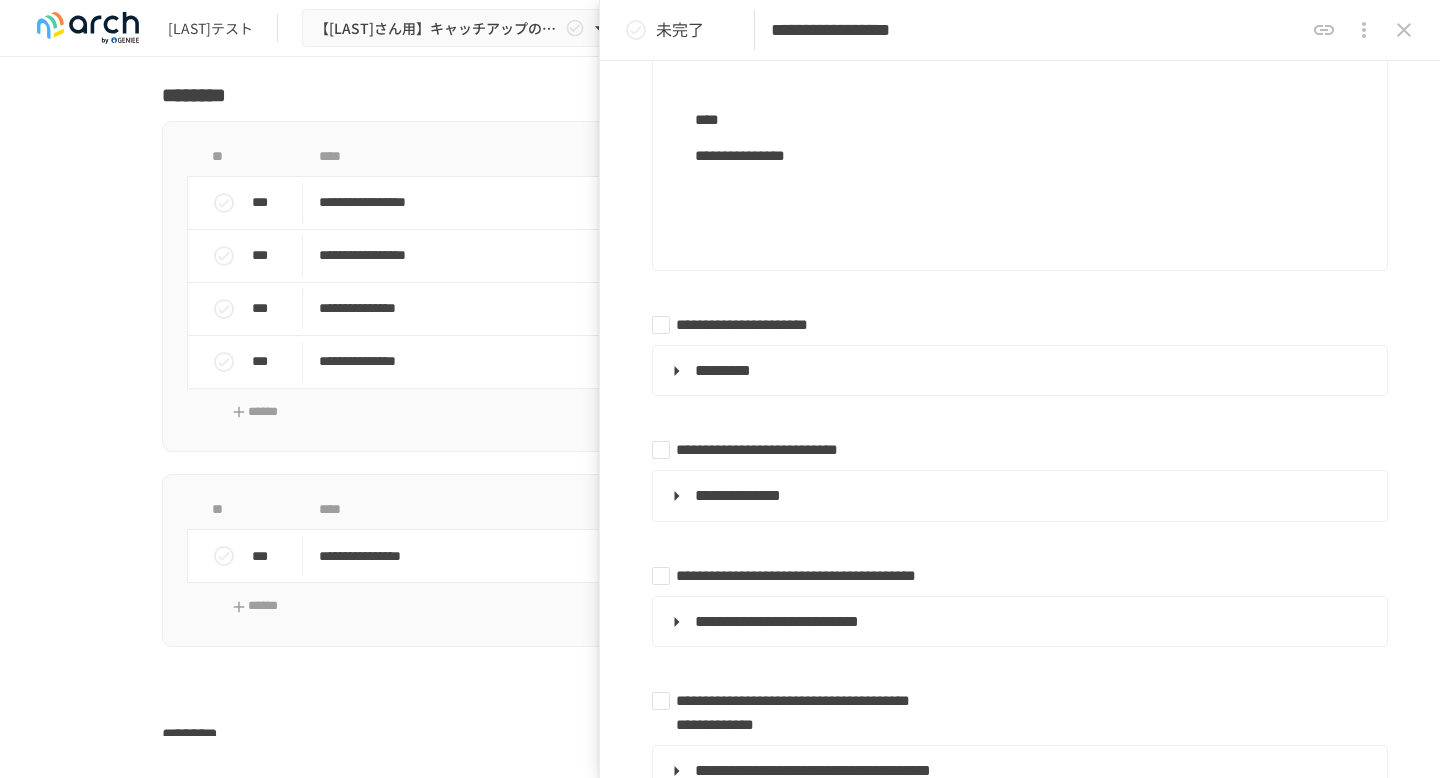 scroll, scrollTop: 6973, scrollLeft: 0, axis: vertical 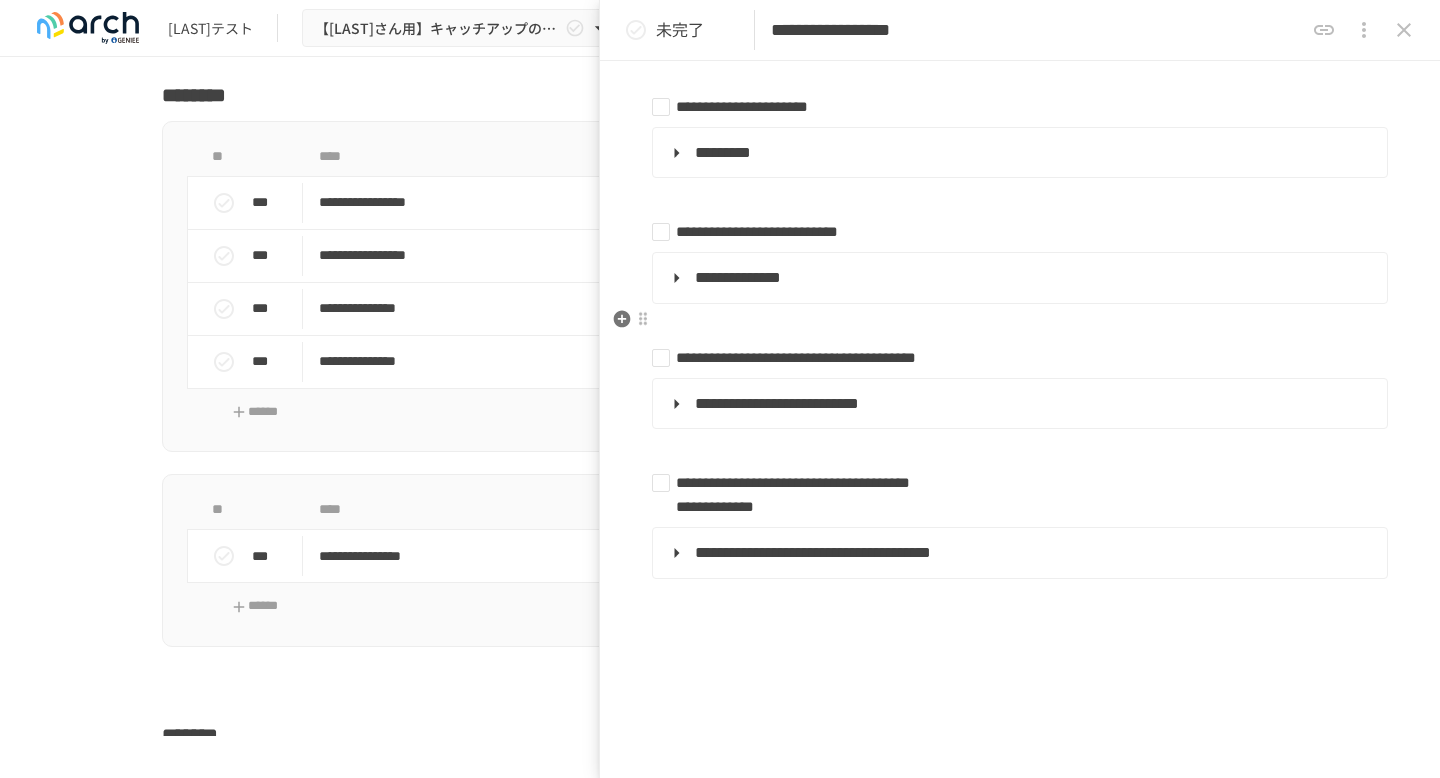 click on "*********" at bounding box center [1018, 153] 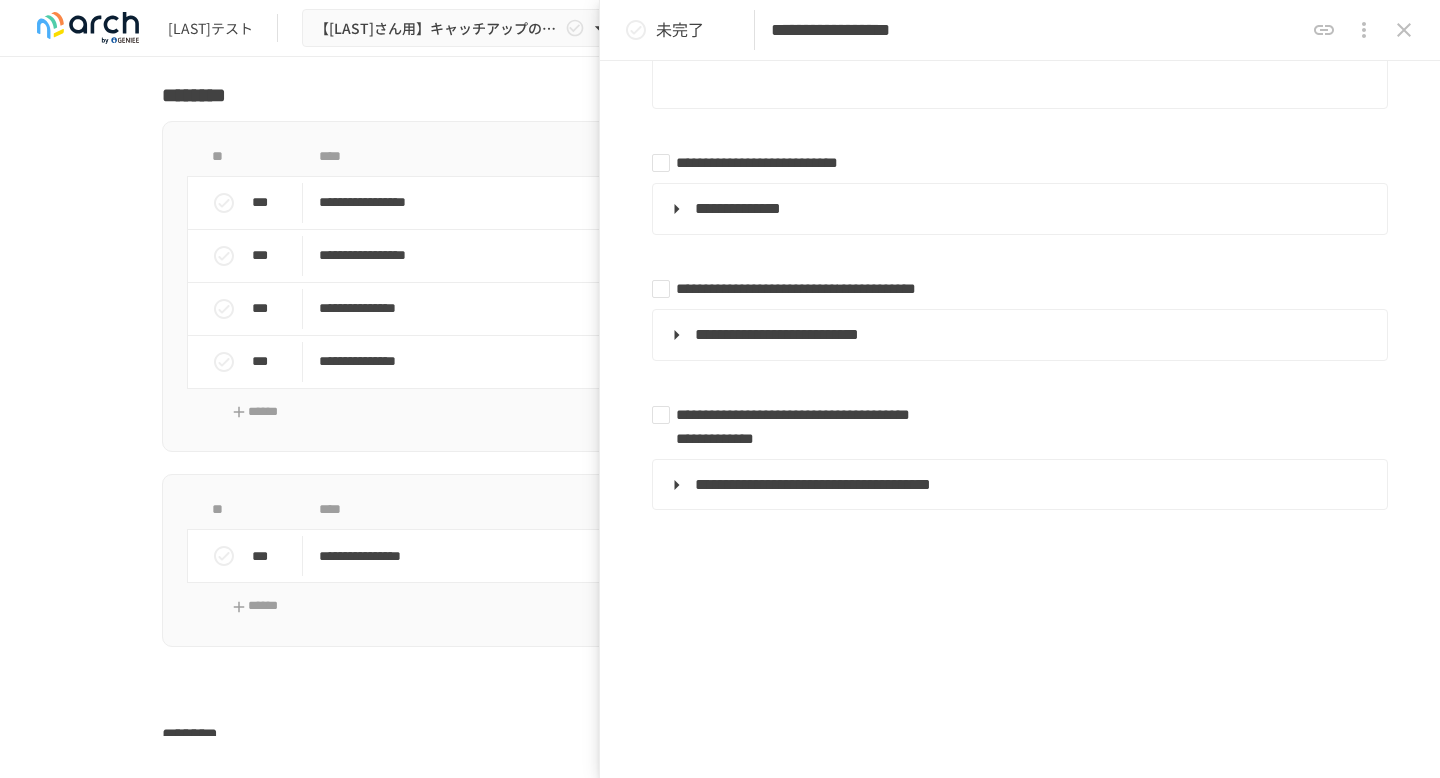 scroll, scrollTop: 7844, scrollLeft: 0, axis: vertical 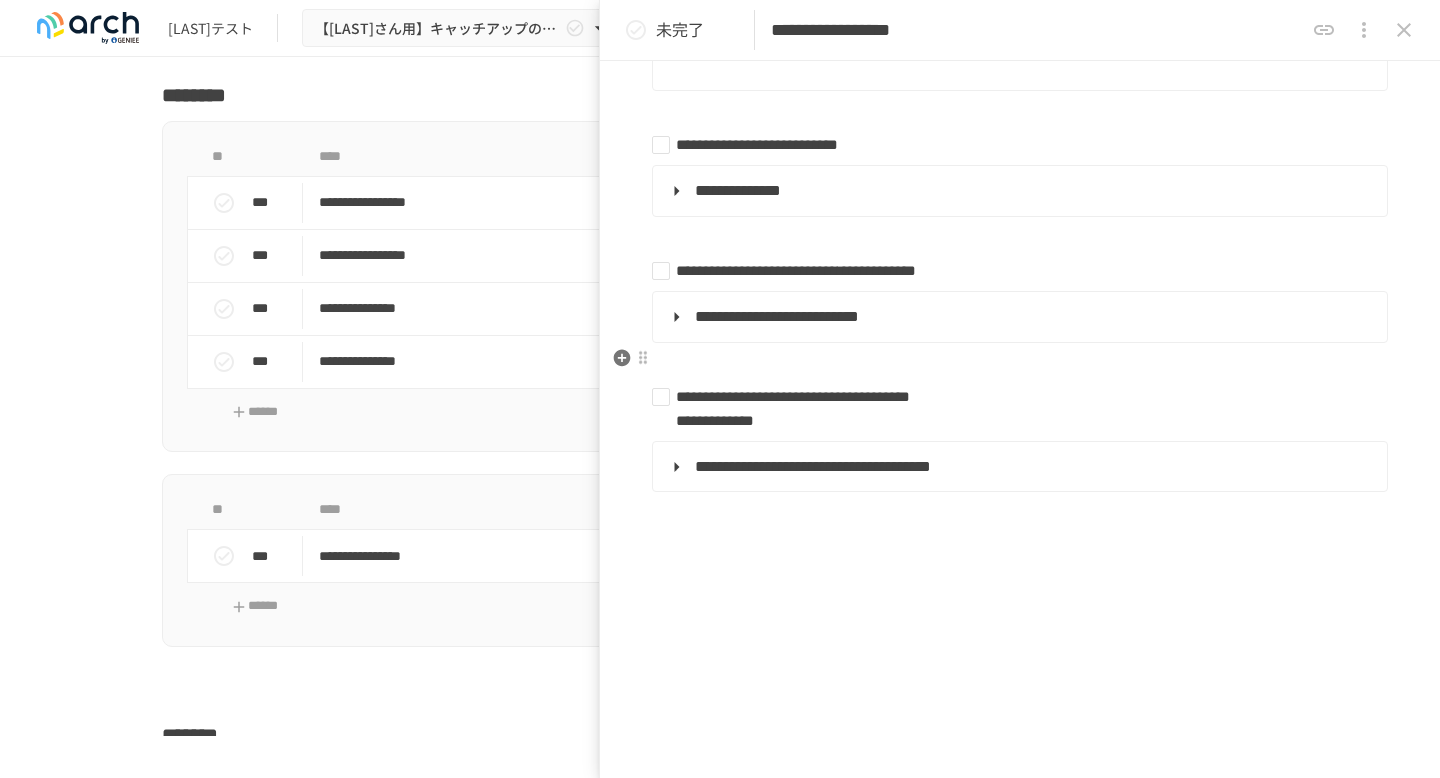 click on "**********" at bounding box center (1018, 191) 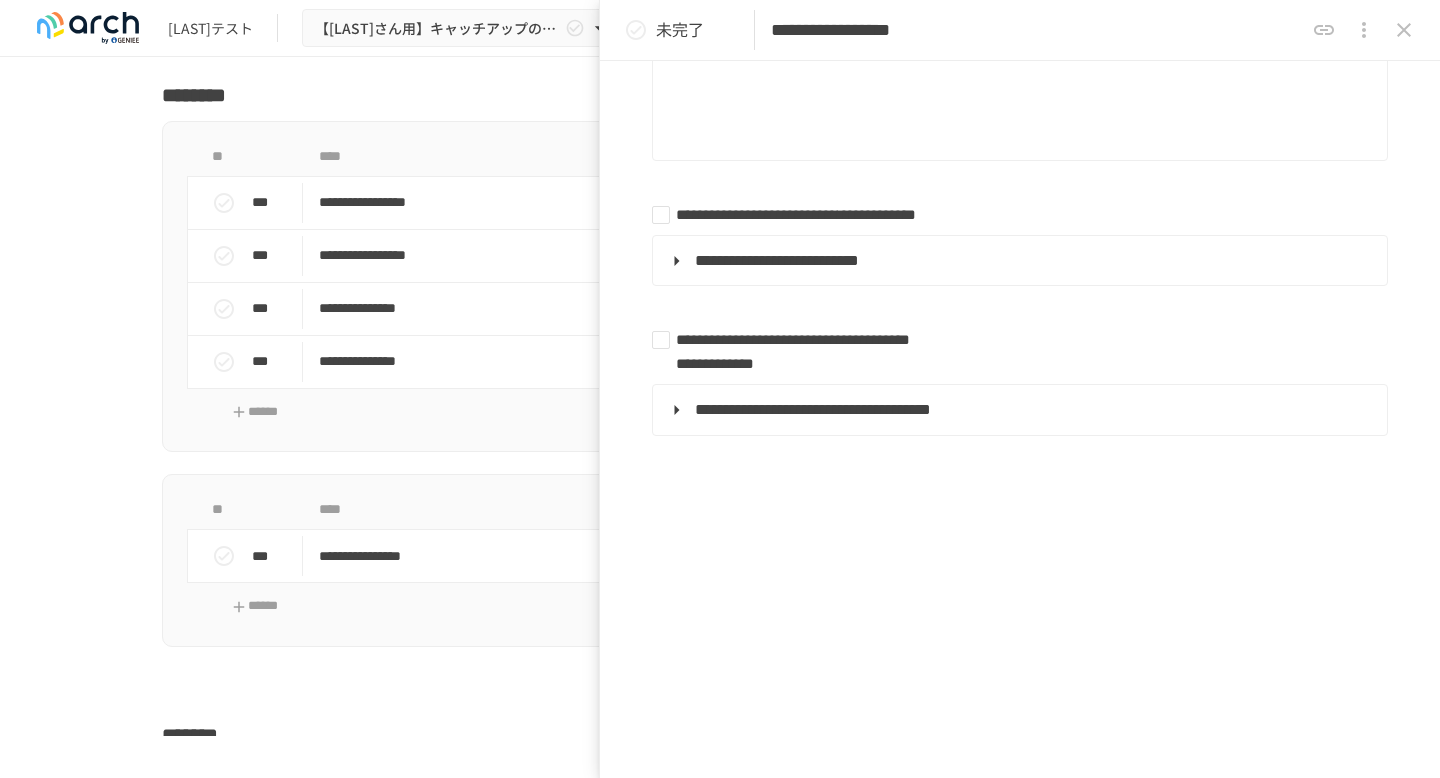 scroll, scrollTop: 9978, scrollLeft: 0, axis: vertical 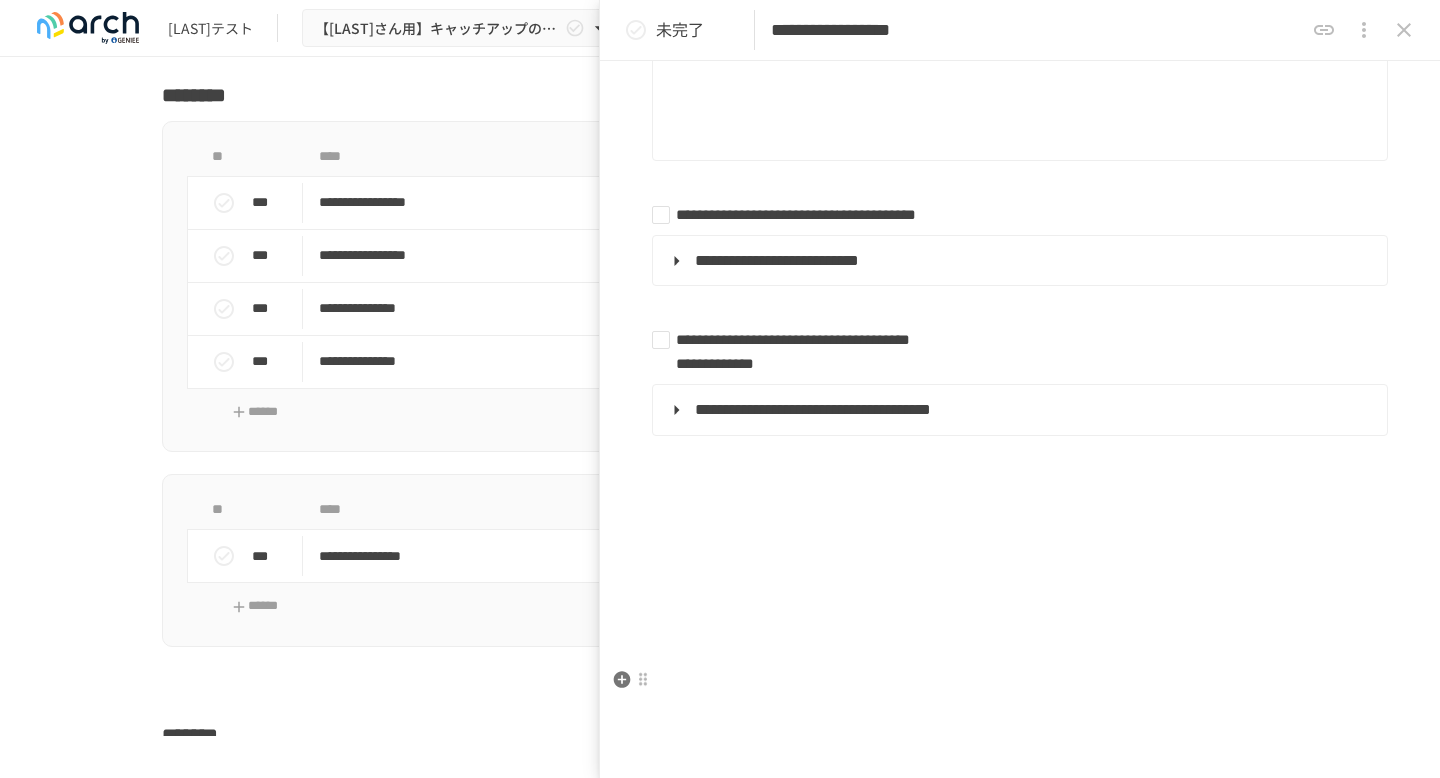 click on "**********" at bounding box center [1018, 410] 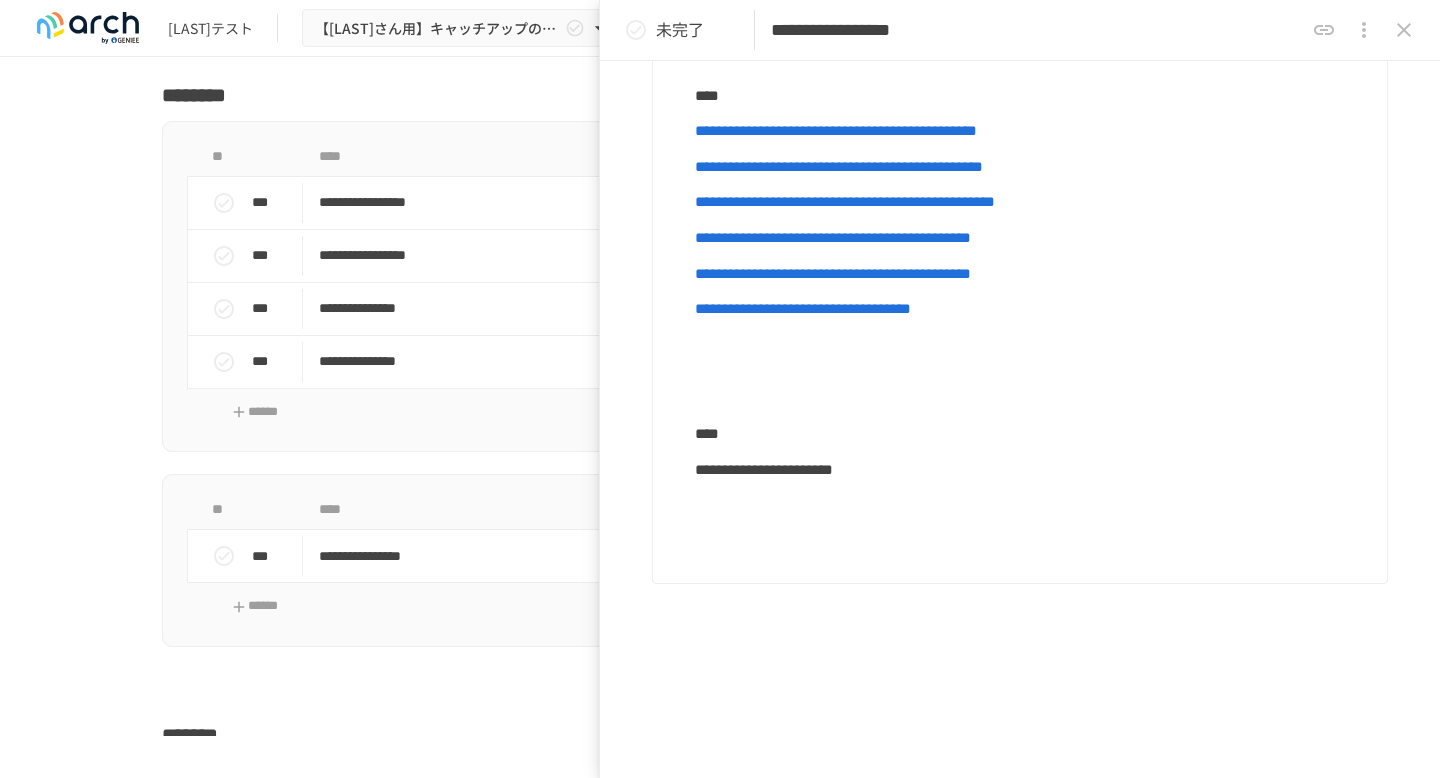 scroll, scrollTop: 12010, scrollLeft: 0, axis: vertical 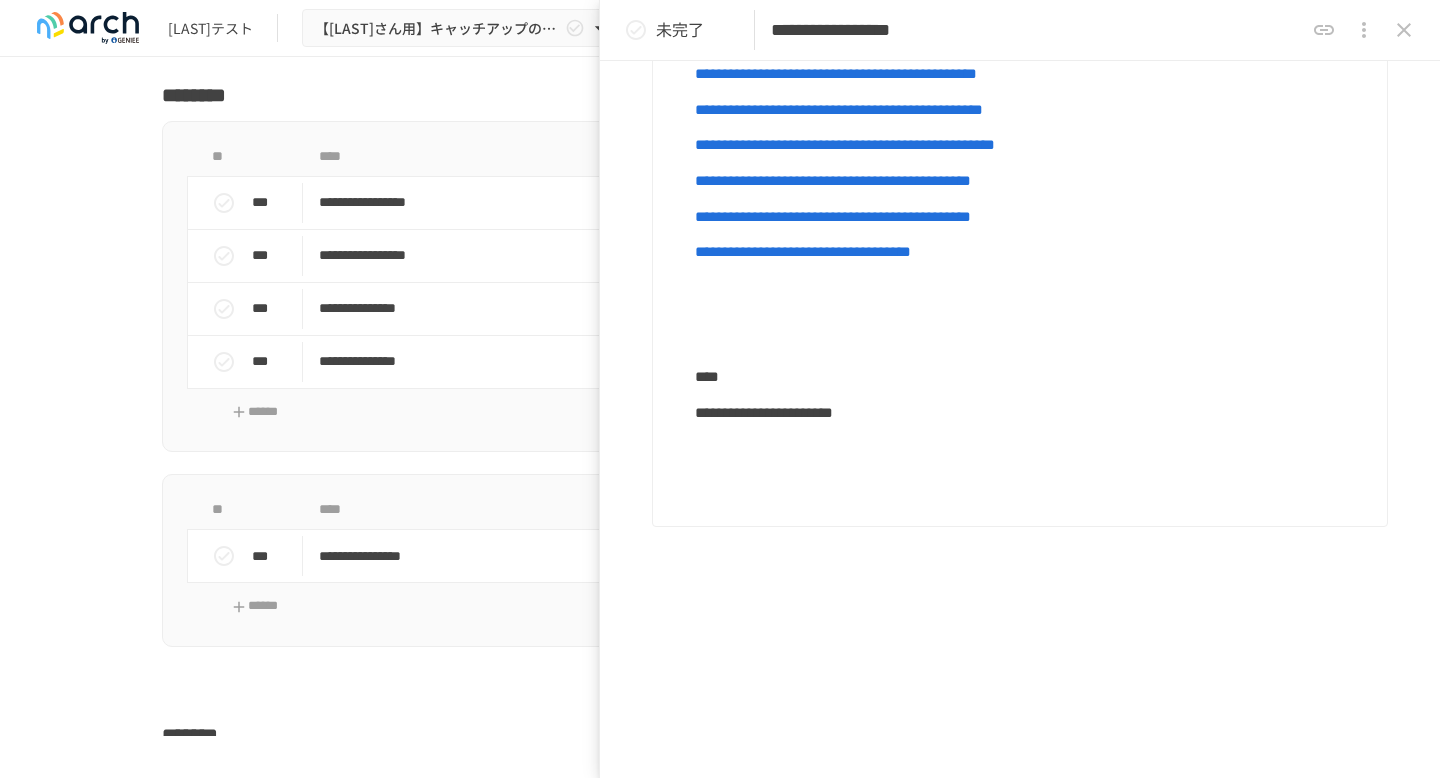 click on "**********" at bounding box center [836, 73] 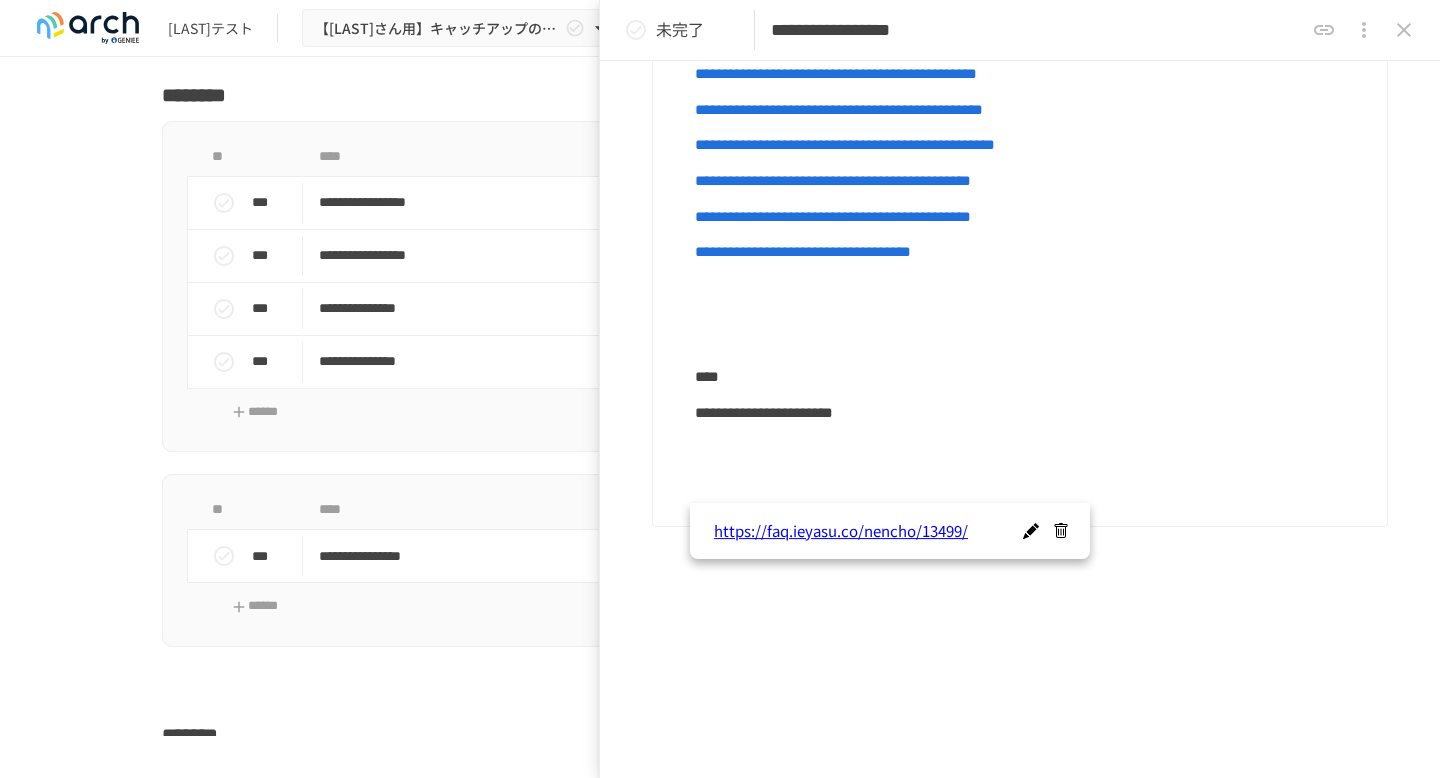 click at bounding box center (1033, -6) 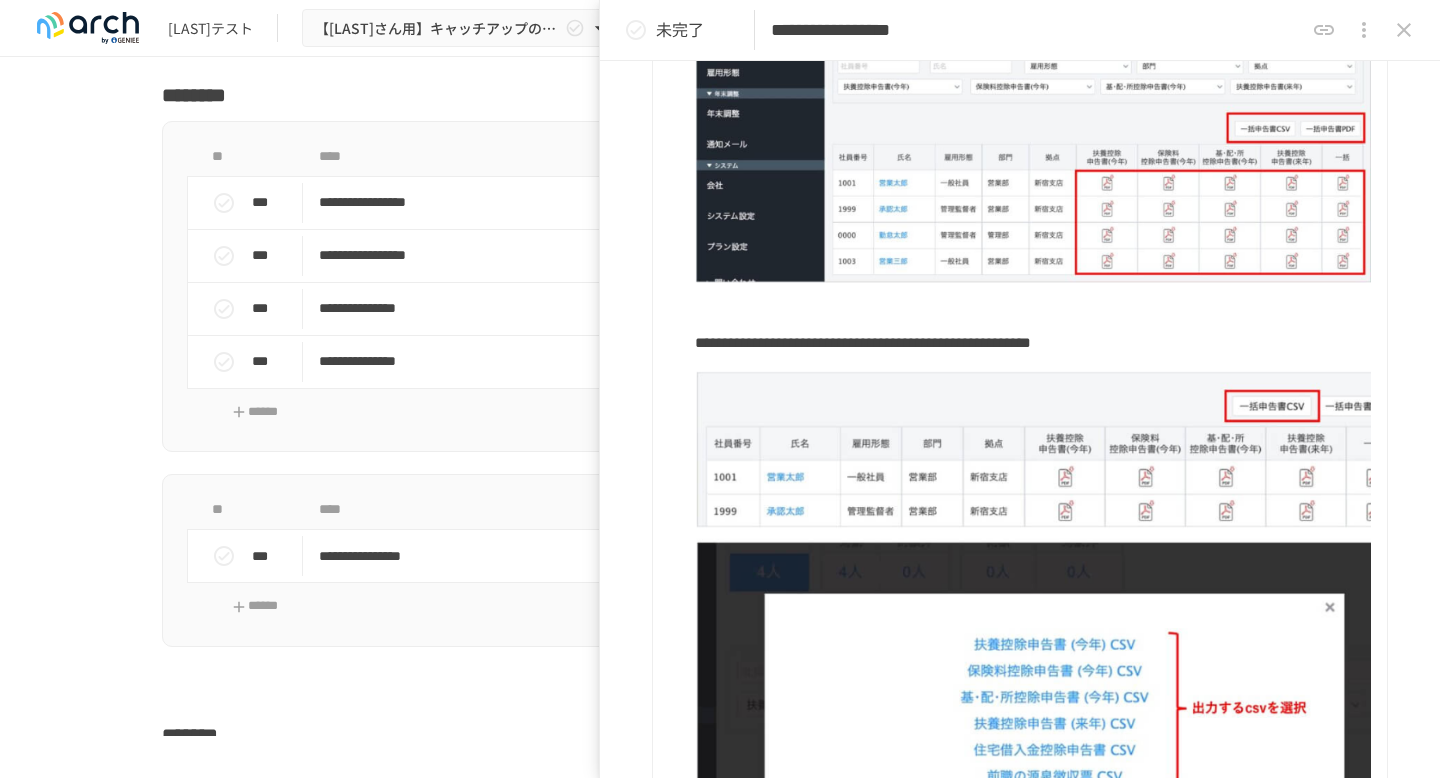 scroll, scrollTop: 10688, scrollLeft: 0, axis: vertical 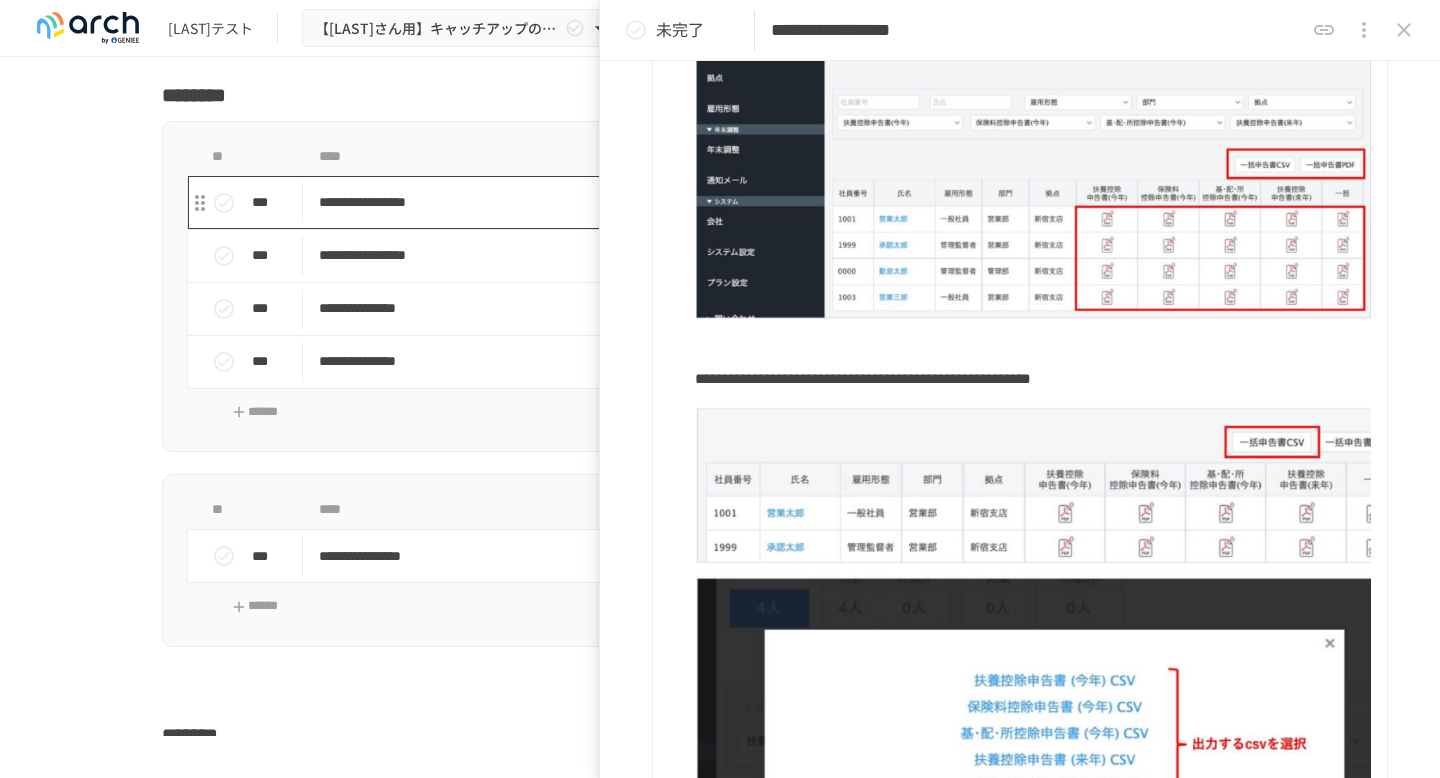 click on "**********" at bounding box center (678, 202) 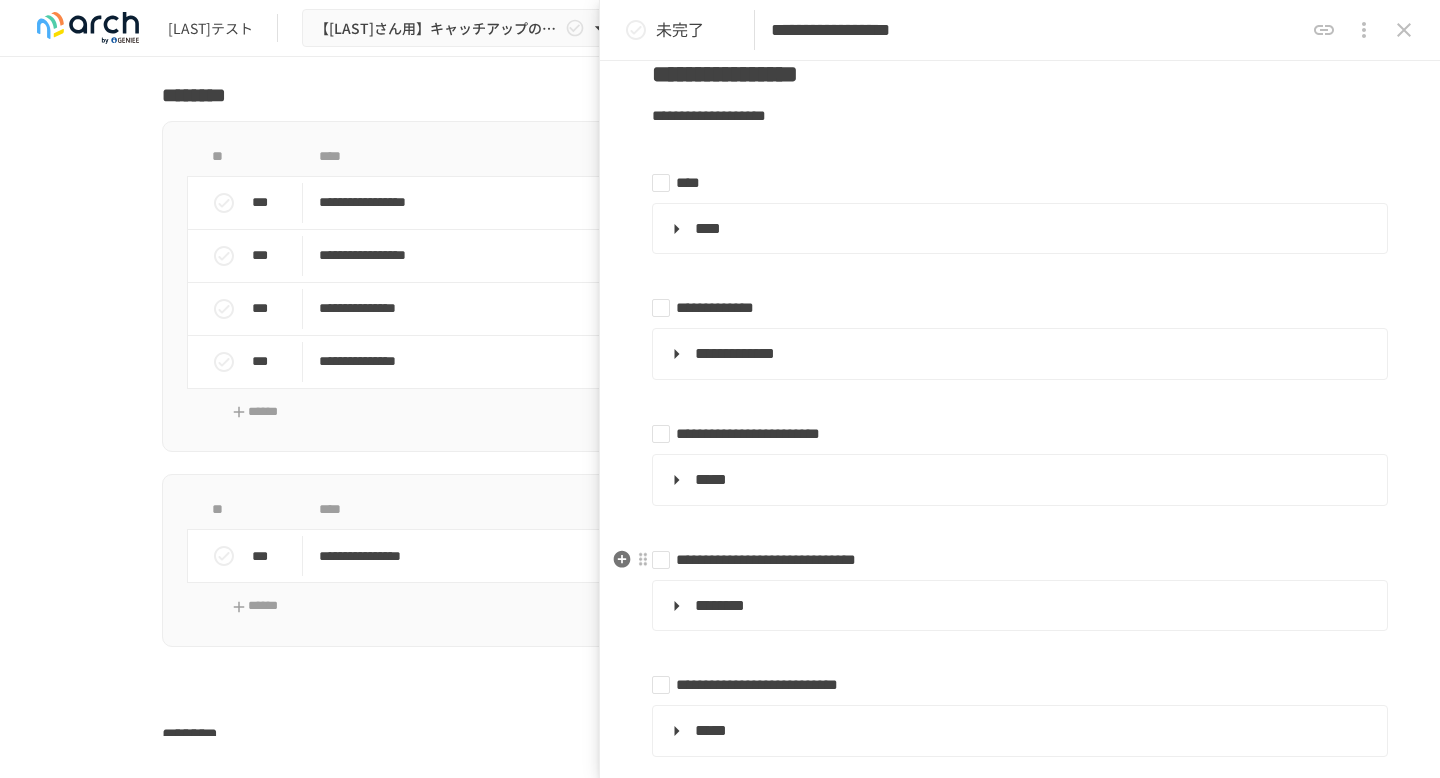 scroll, scrollTop: 275, scrollLeft: 0, axis: vertical 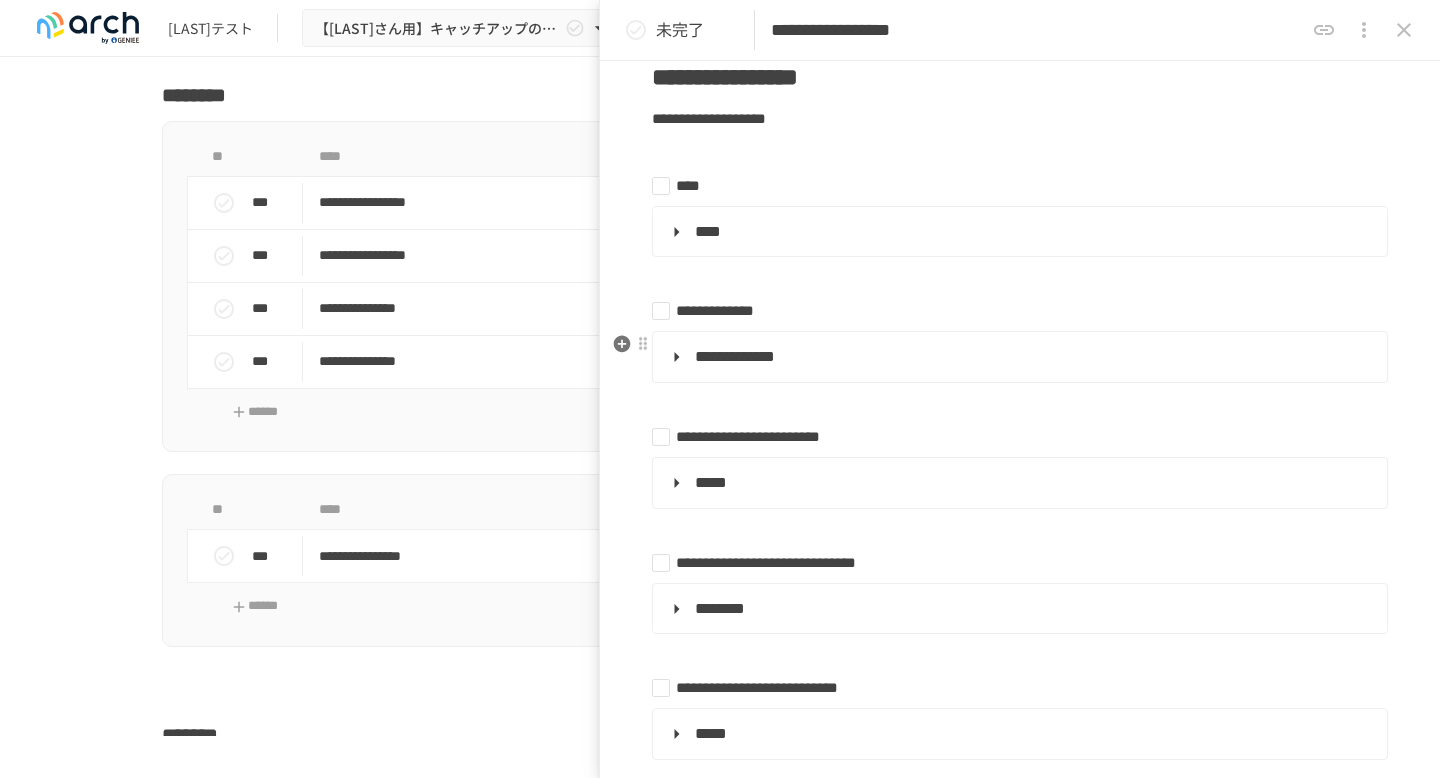 click on "**********" at bounding box center [1018, 357] 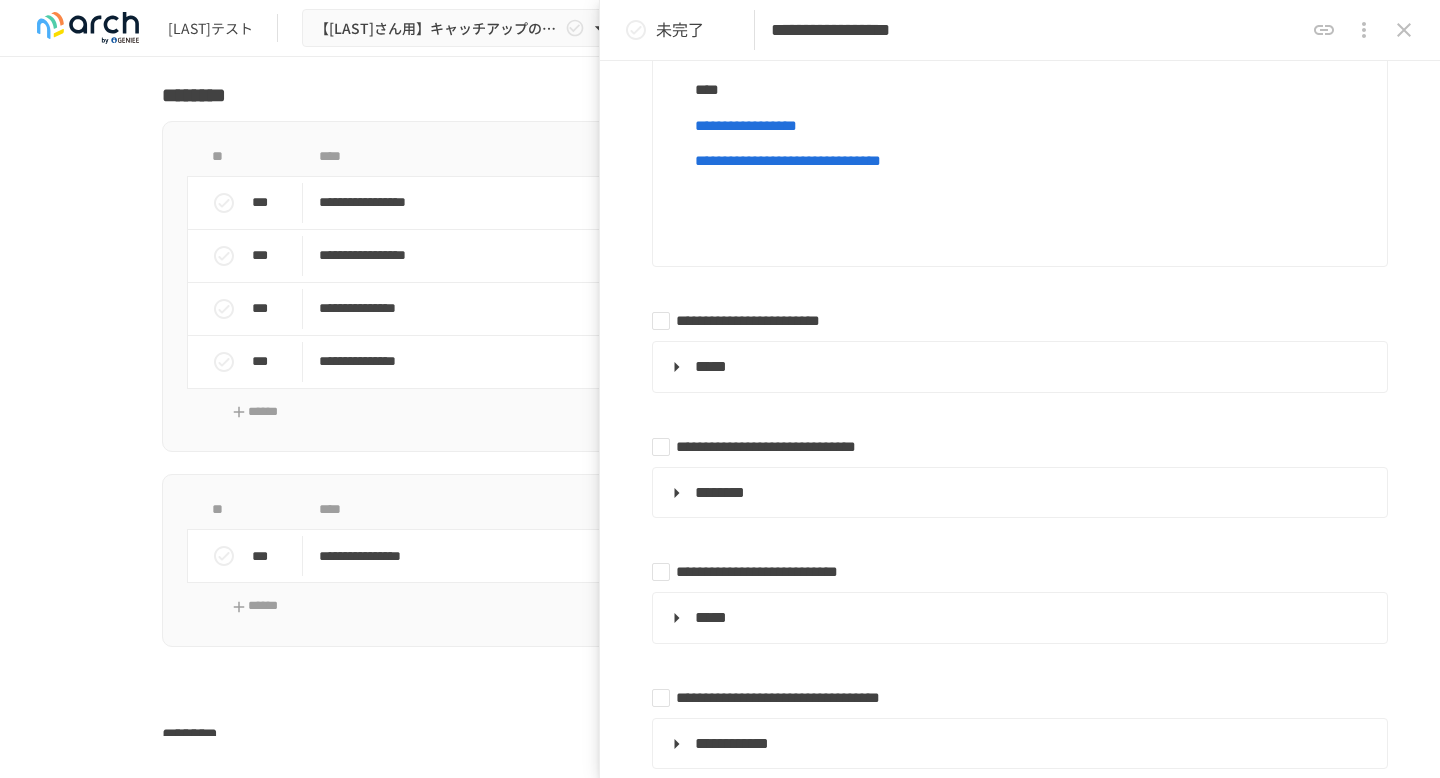 scroll, scrollTop: 2567, scrollLeft: 0, axis: vertical 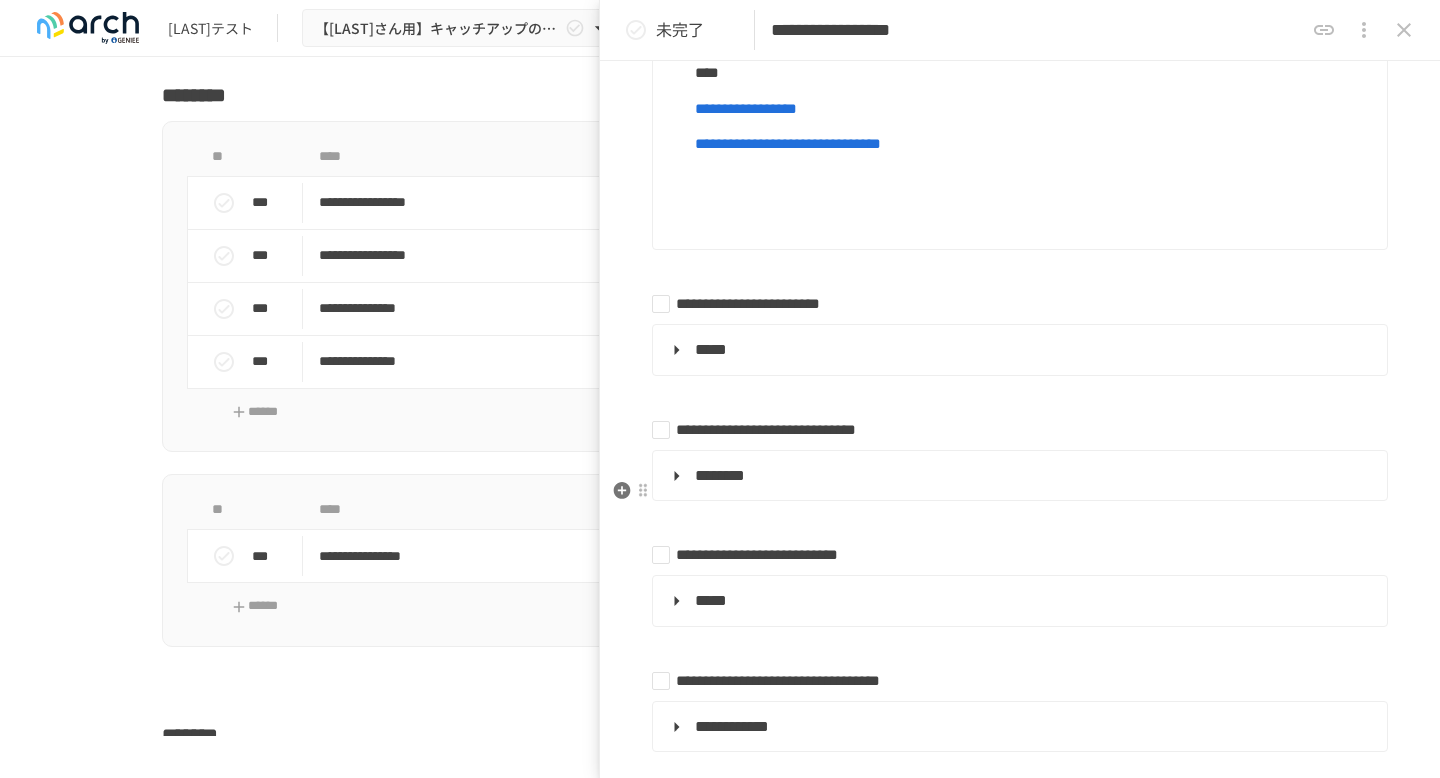 click on "*****" at bounding box center (1018, 350) 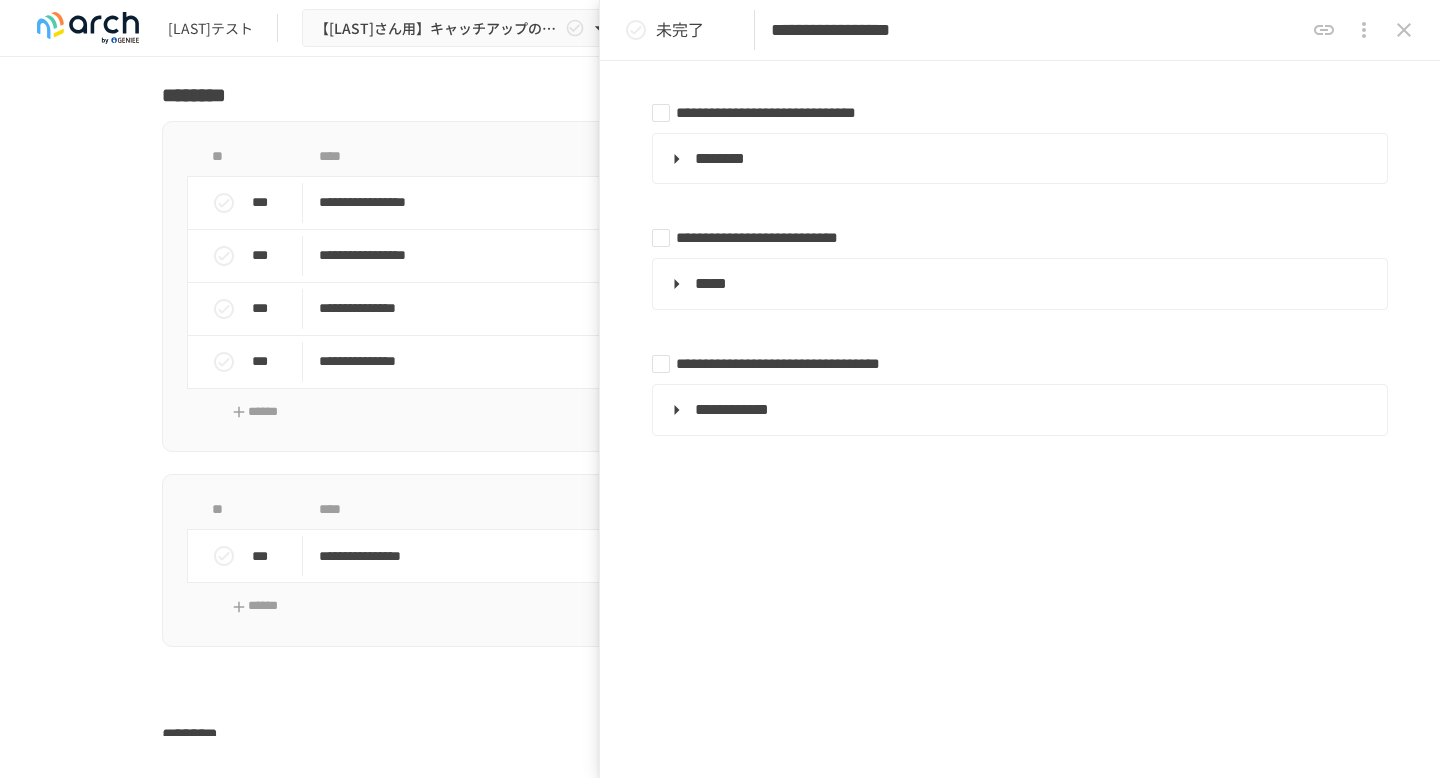 scroll, scrollTop: 6175, scrollLeft: 0, axis: vertical 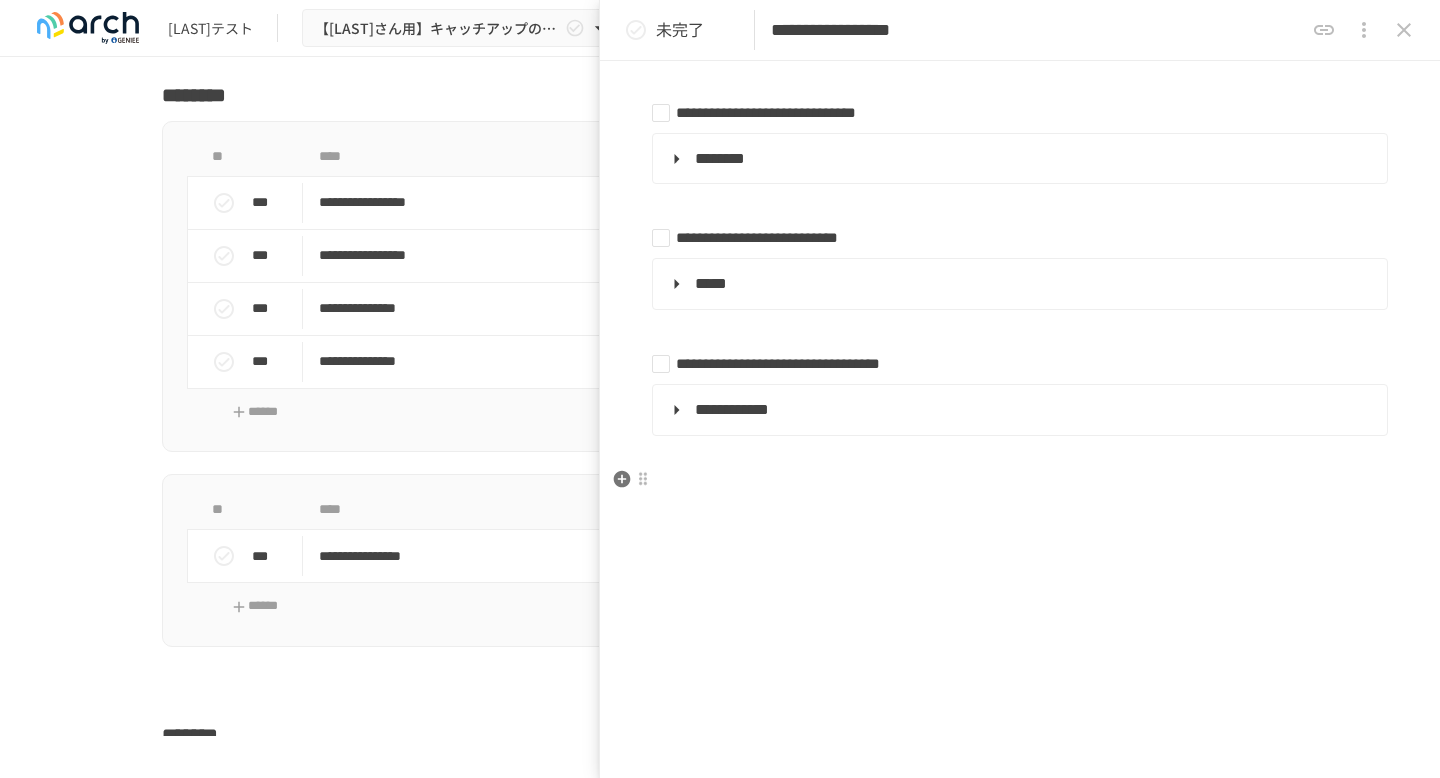 click on "********" at bounding box center (1018, 159) 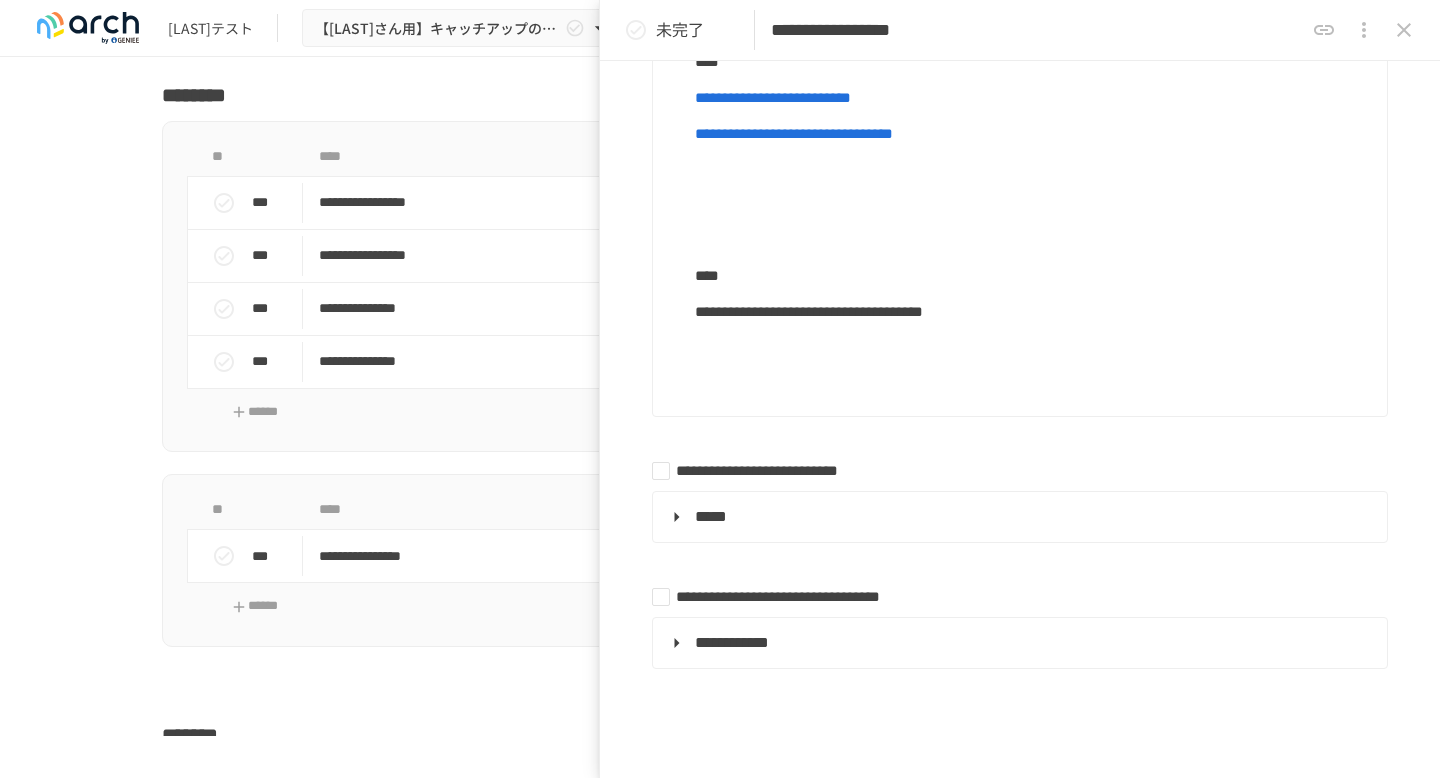 scroll, scrollTop: 8361, scrollLeft: 0, axis: vertical 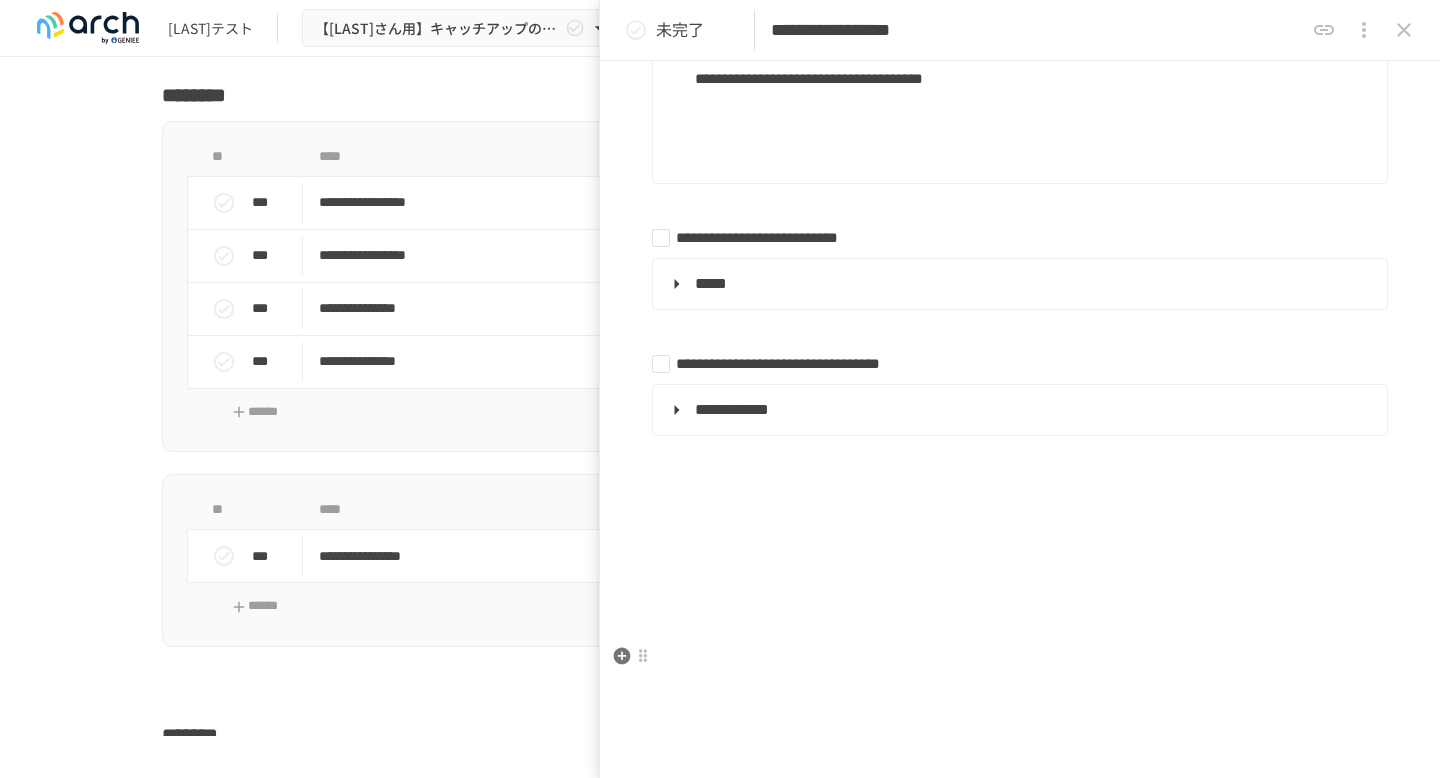 click on "*****" at bounding box center (1018, 284) 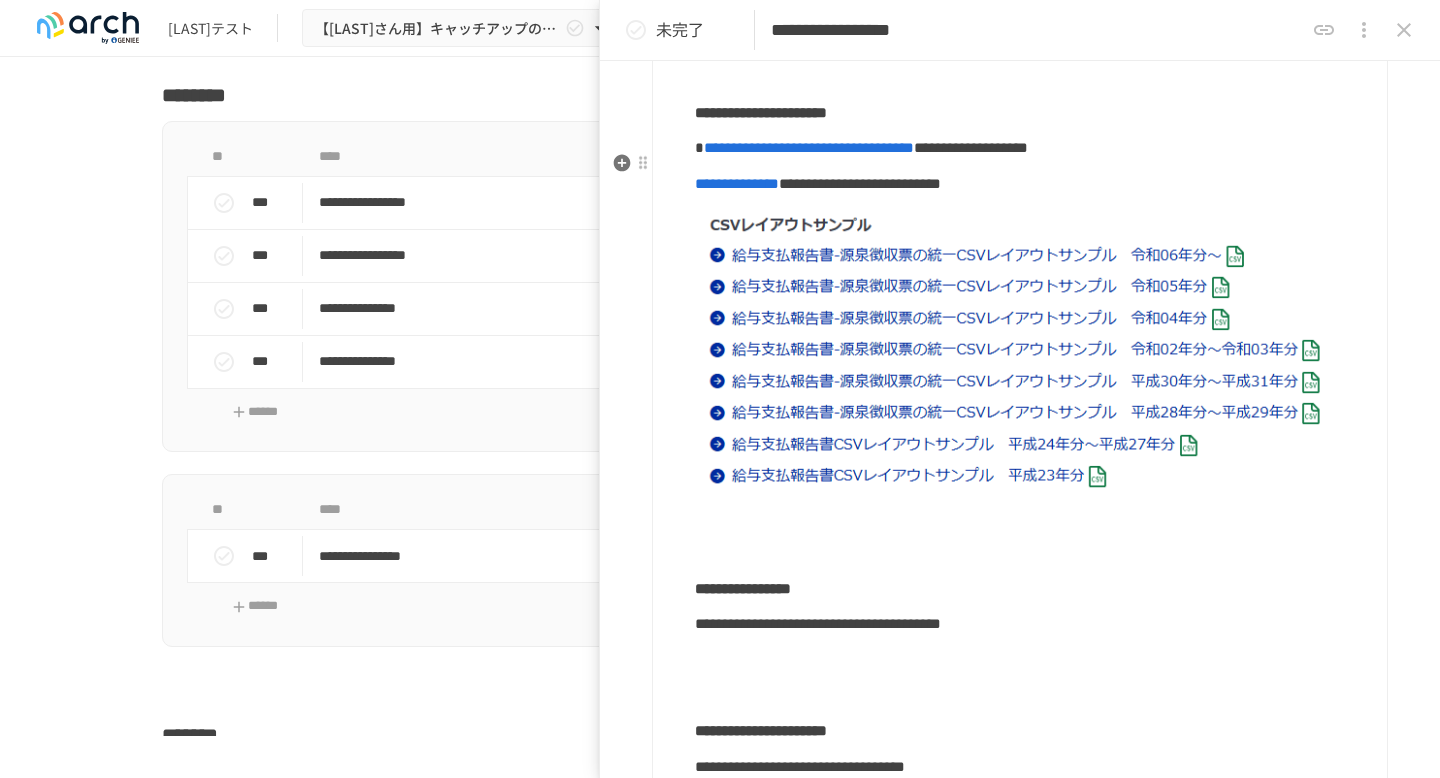 scroll, scrollTop: 8791, scrollLeft: 0, axis: vertical 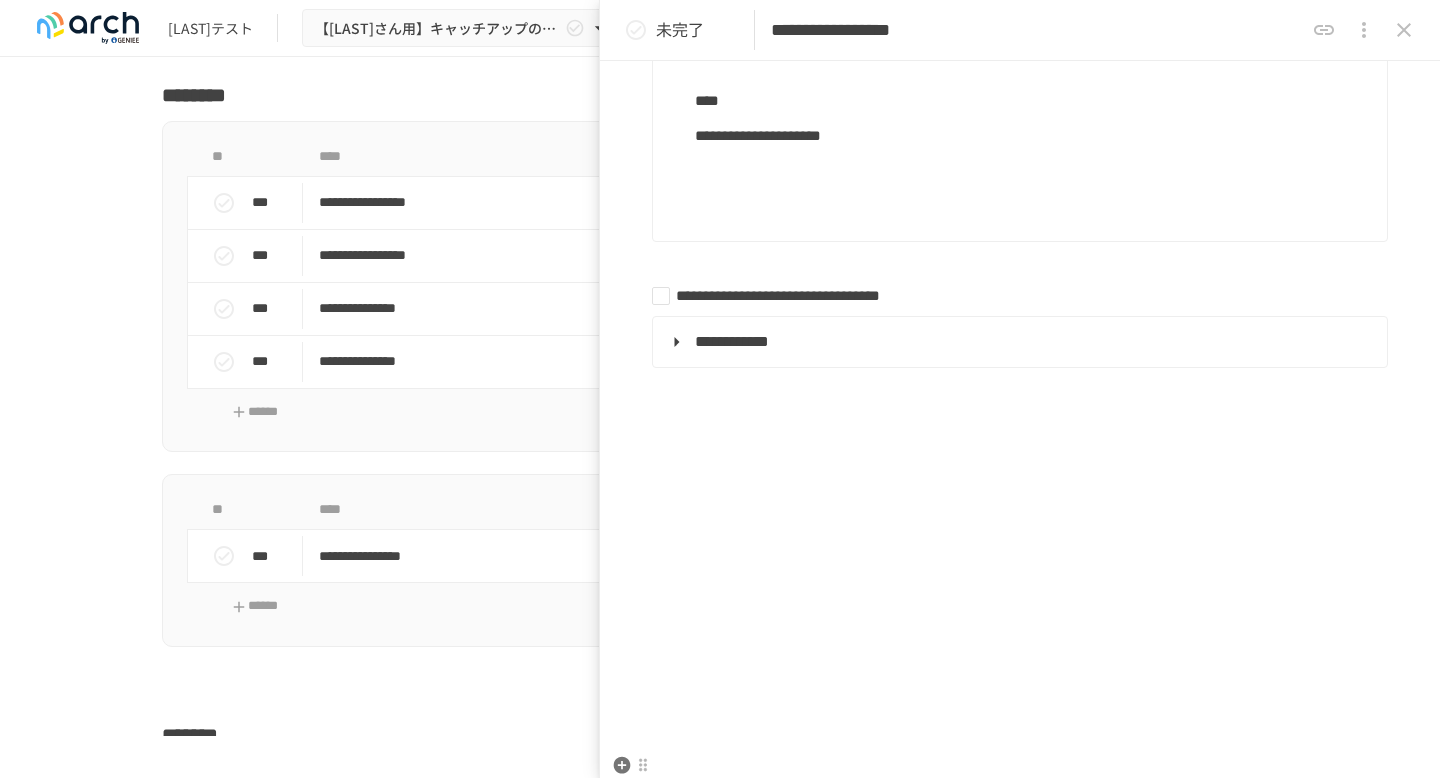 click on "**********" at bounding box center [1018, 342] 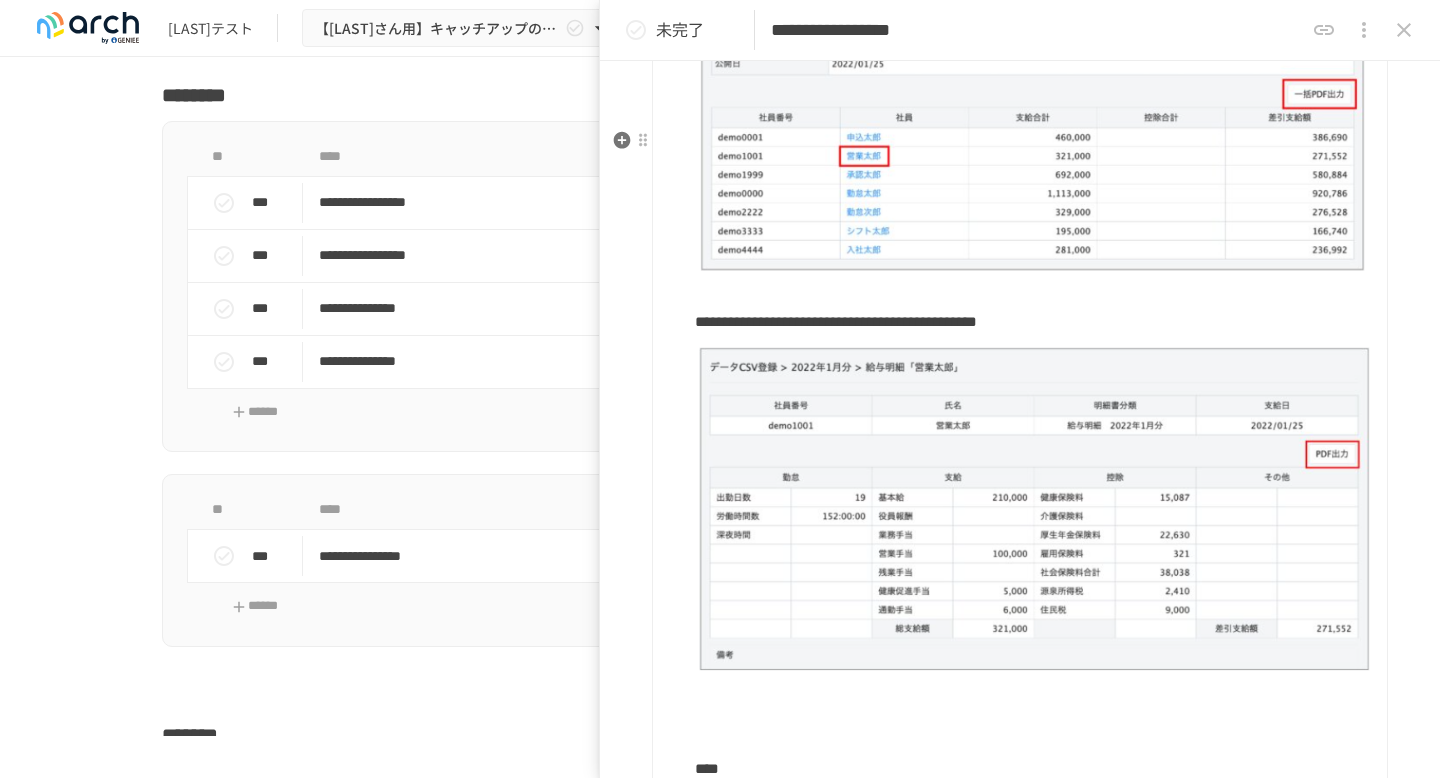scroll, scrollTop: 11070, scrollLeft: 0, axis: vertical 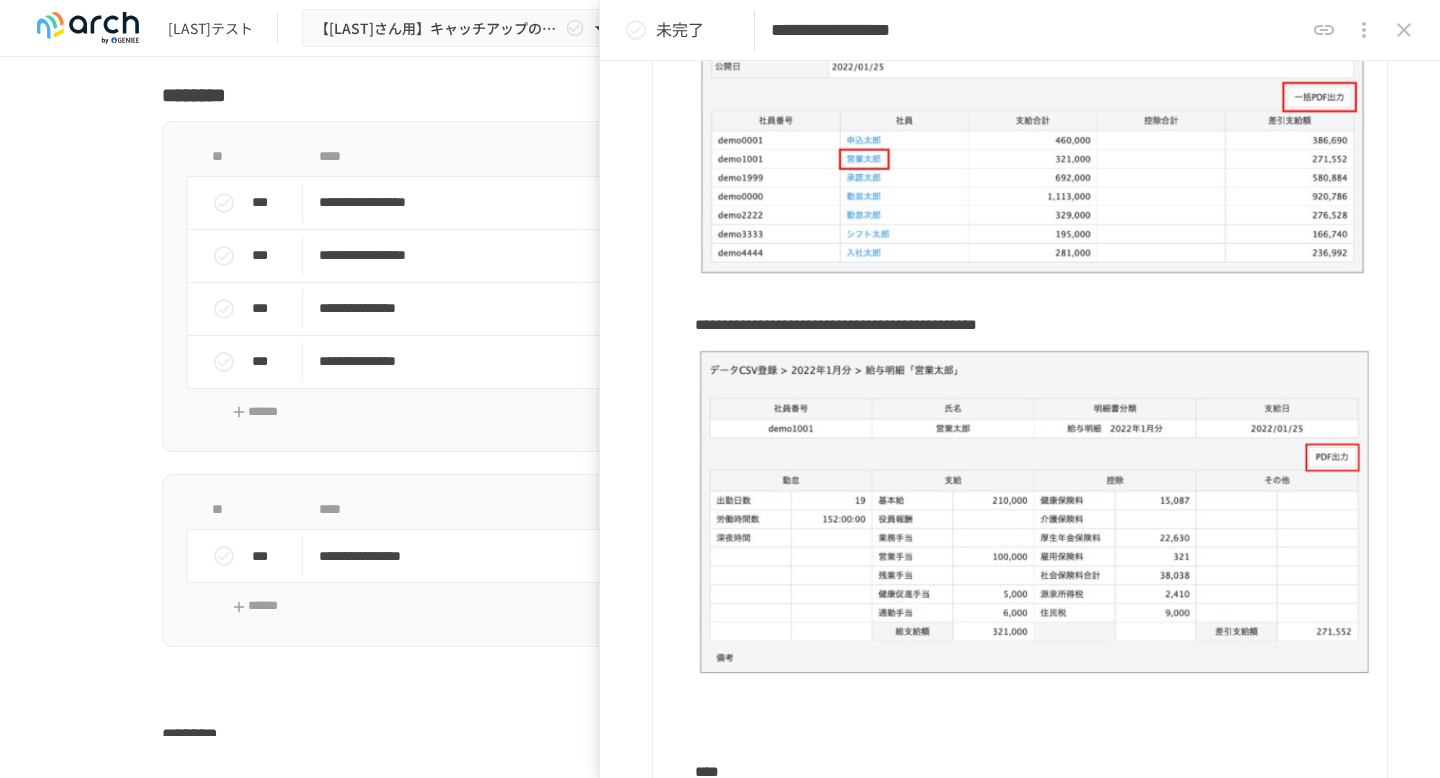click 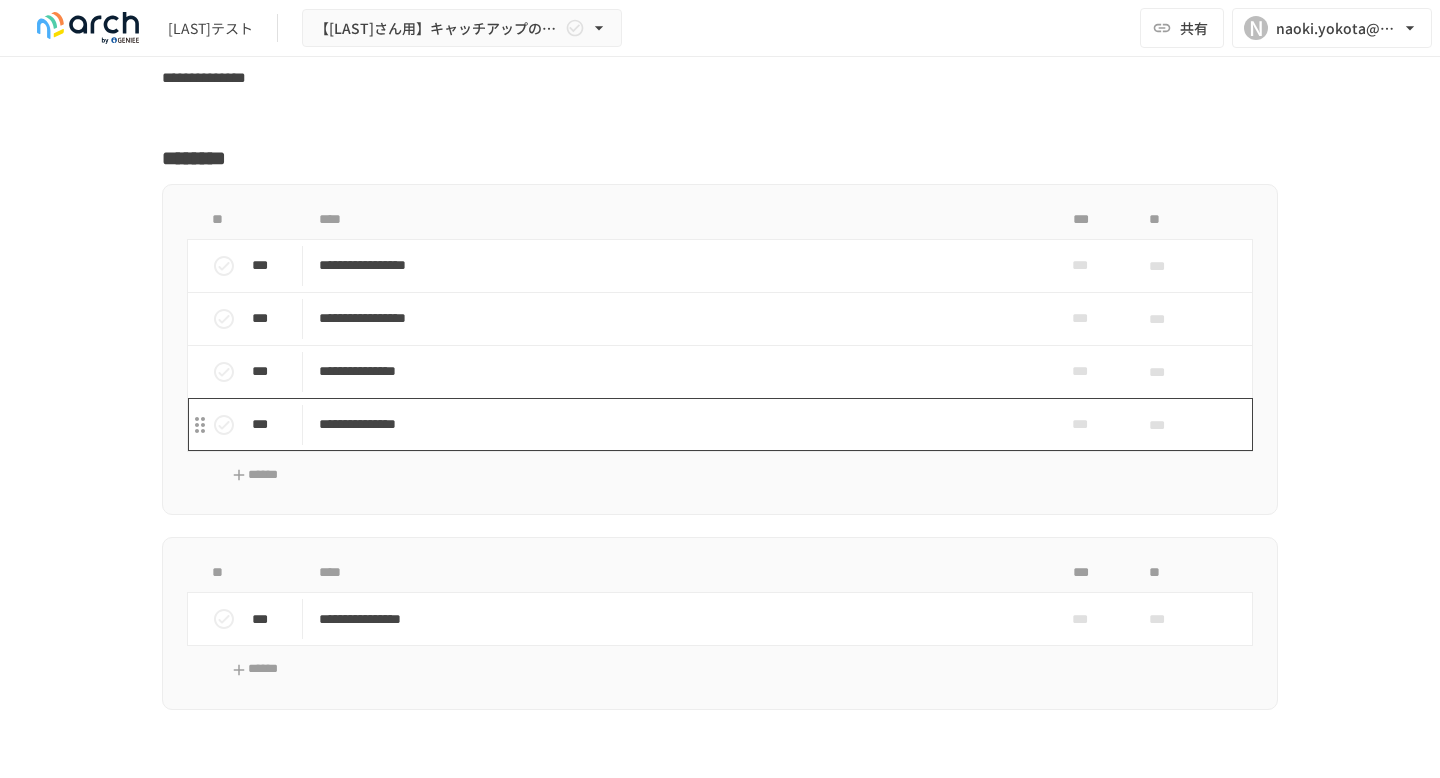 scroll, scrollTop: 15389, scrollLeft: 0, axis: vertical 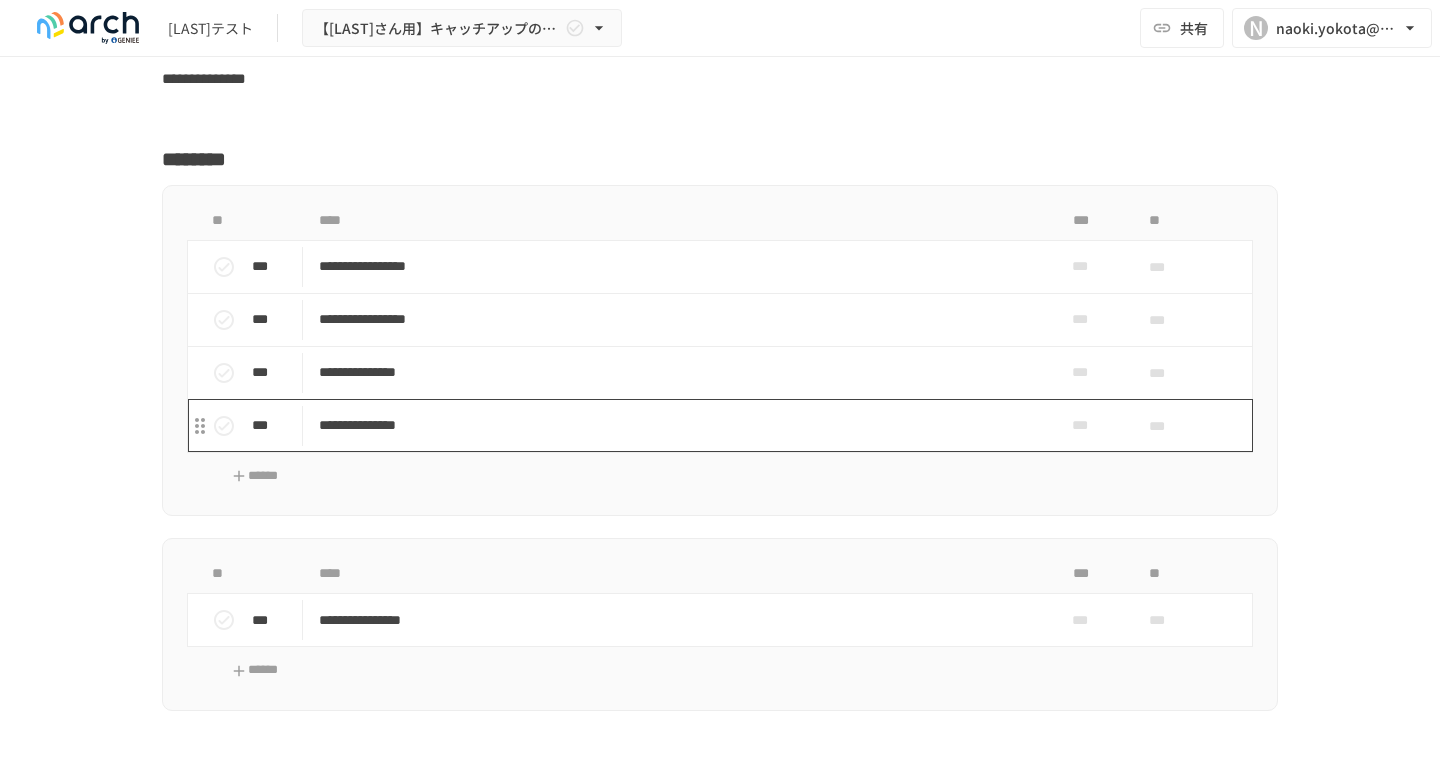 click on "**********" at bounding box center [678, 425] 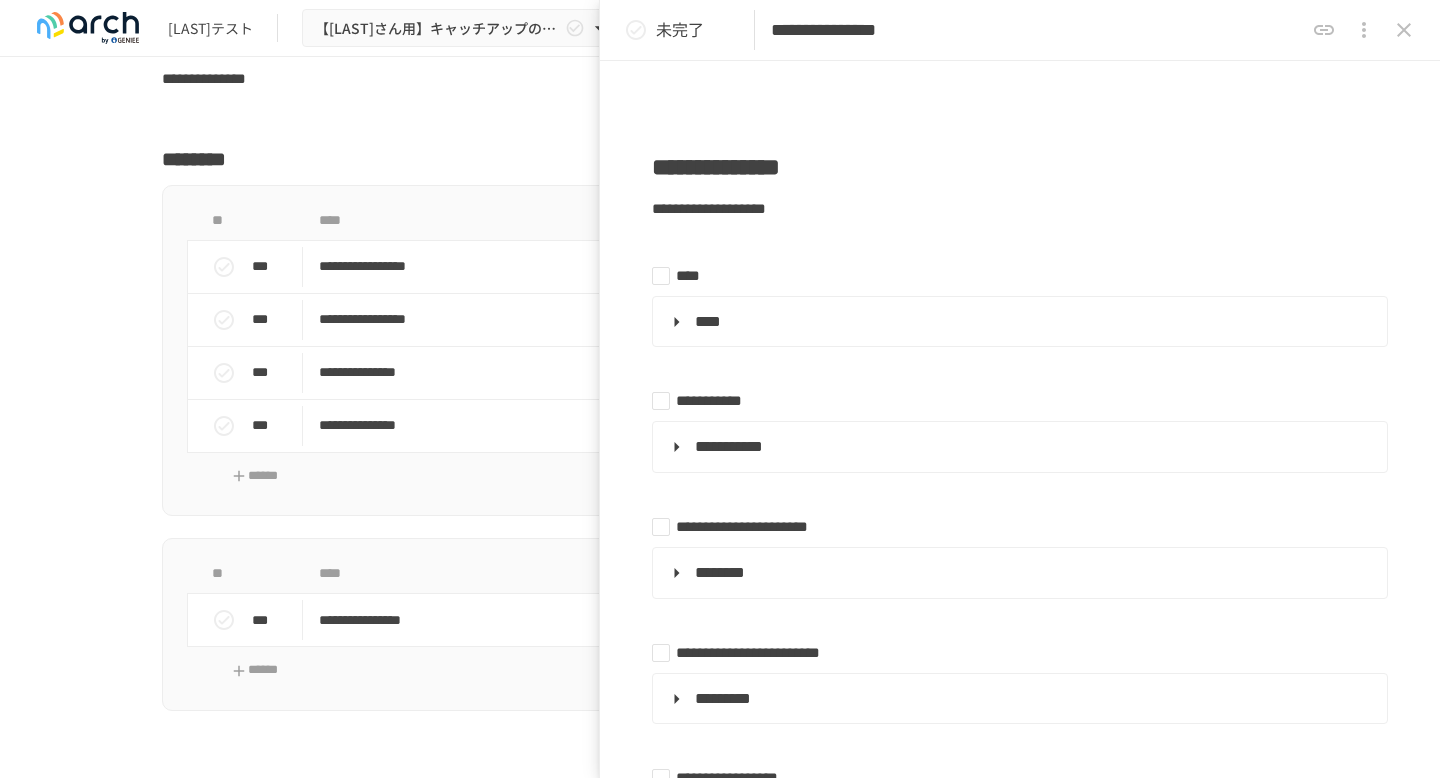 scroll, scrollTop: 293, scrollLeft: 0, axis: vertical 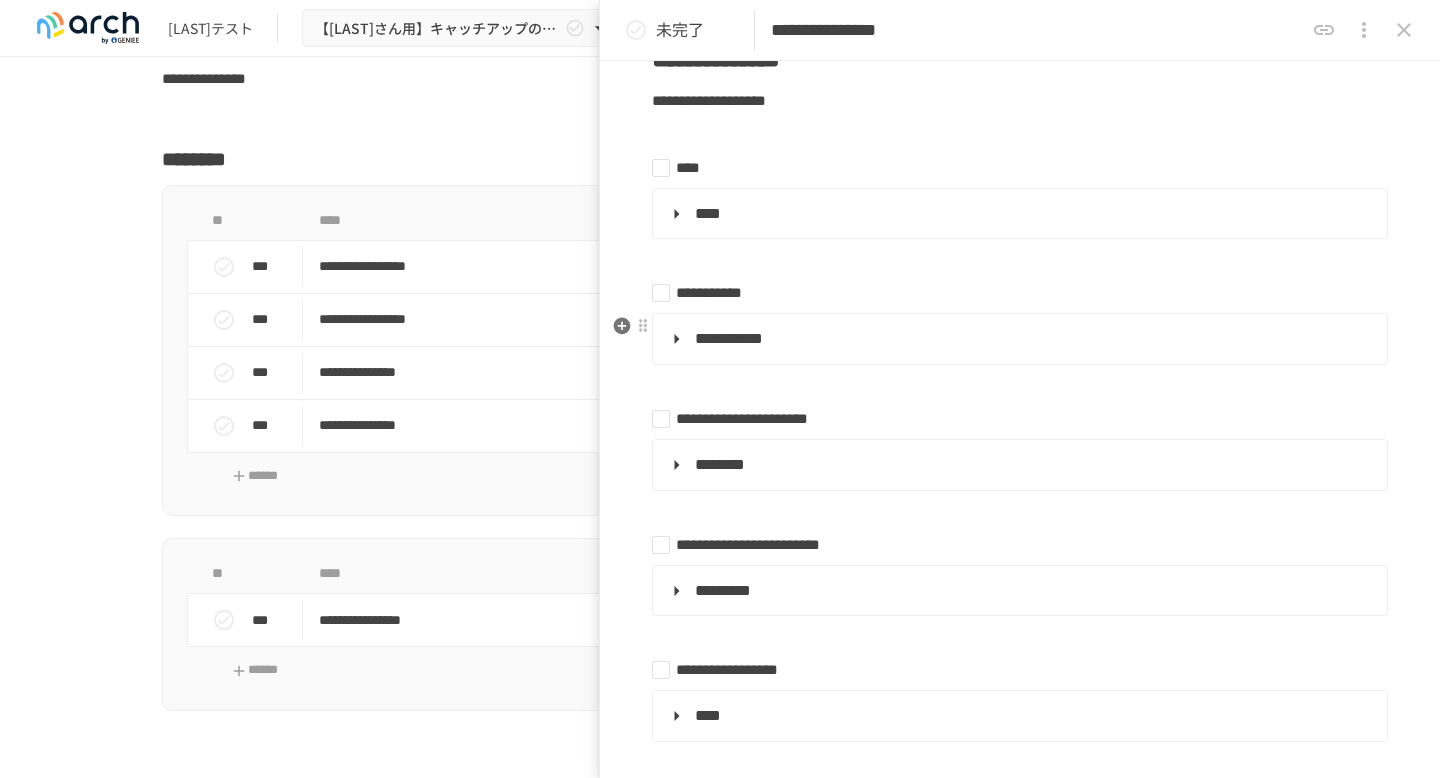 click on "**********" at bounding box center (1018, 339) 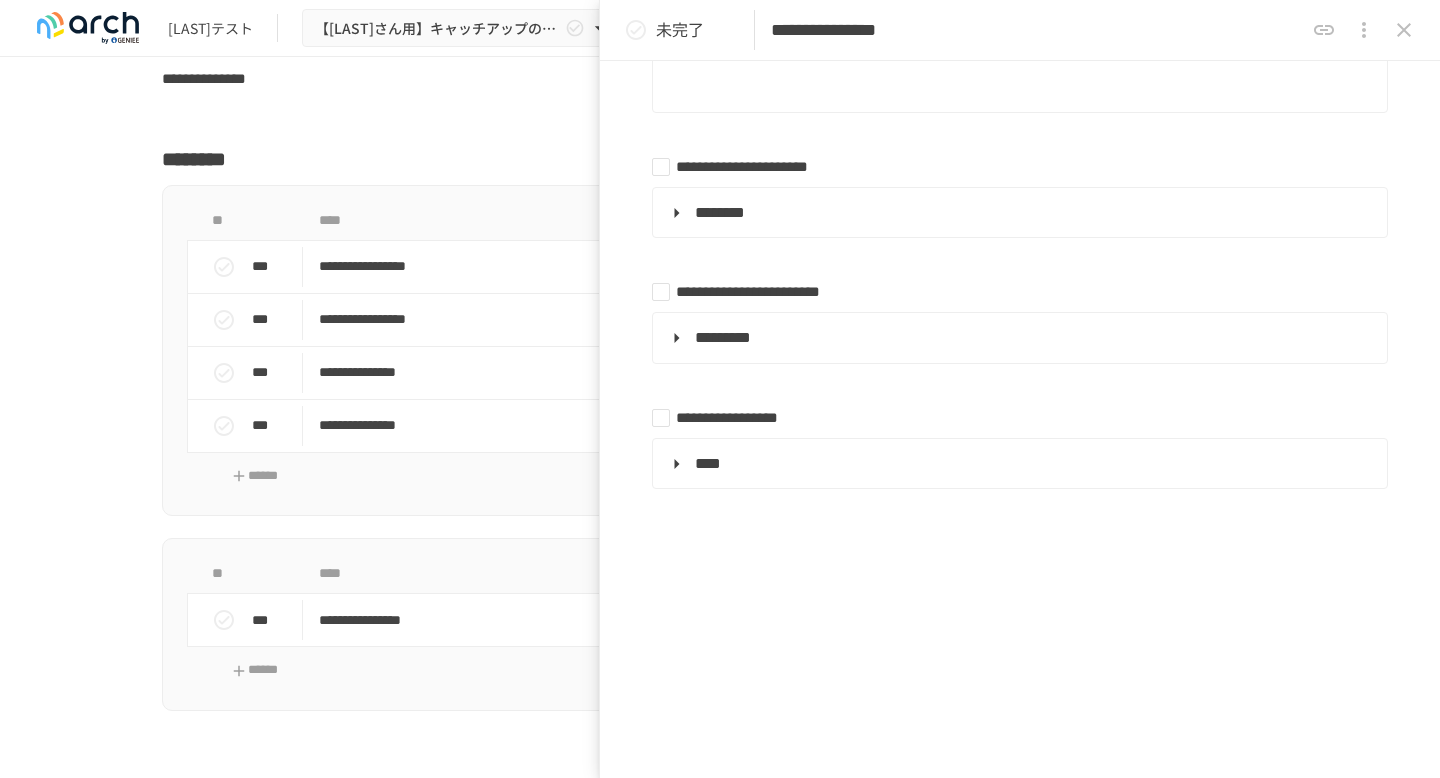 scroll, scrollTop: 2008, scrollLeft: 0, axis: vertical 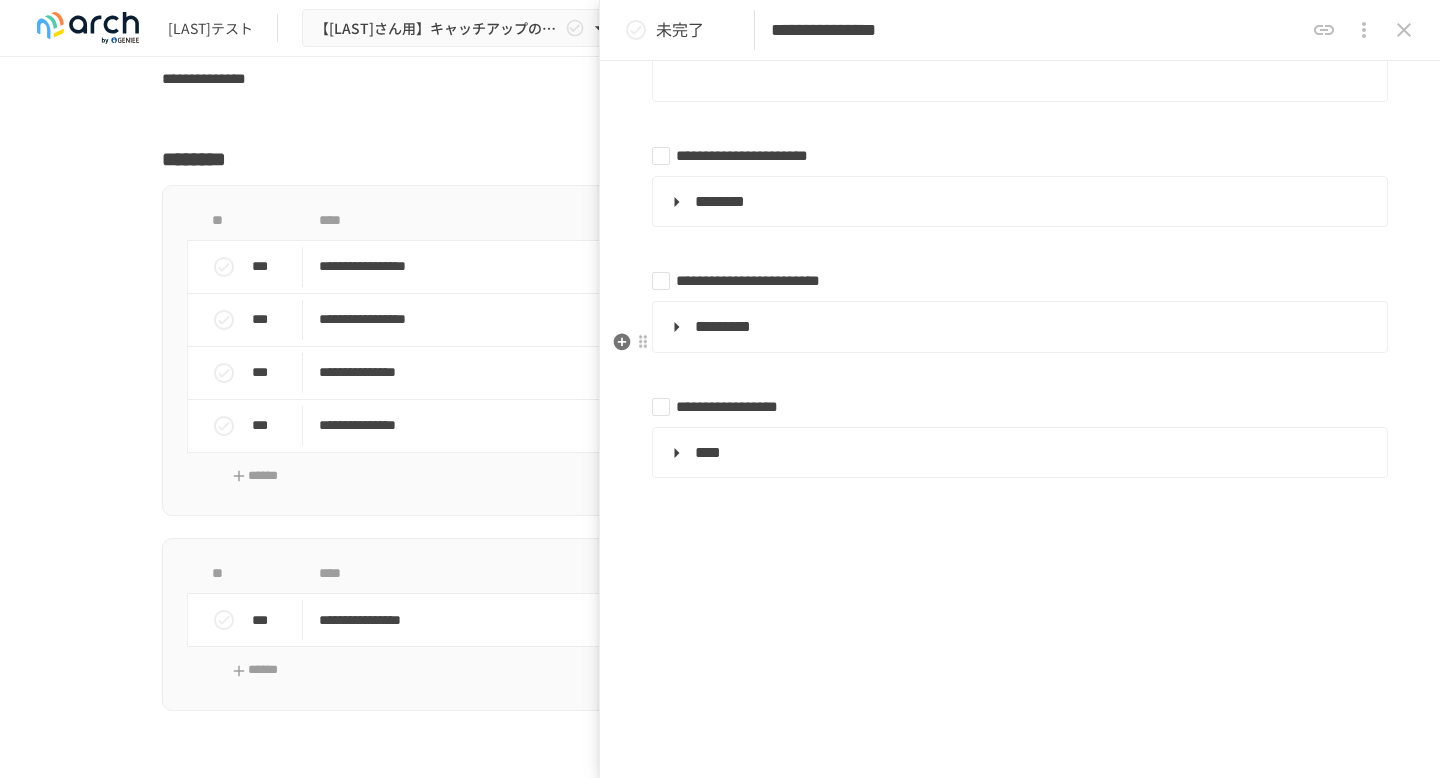 click on "********" at bounding box center (1018, 202) 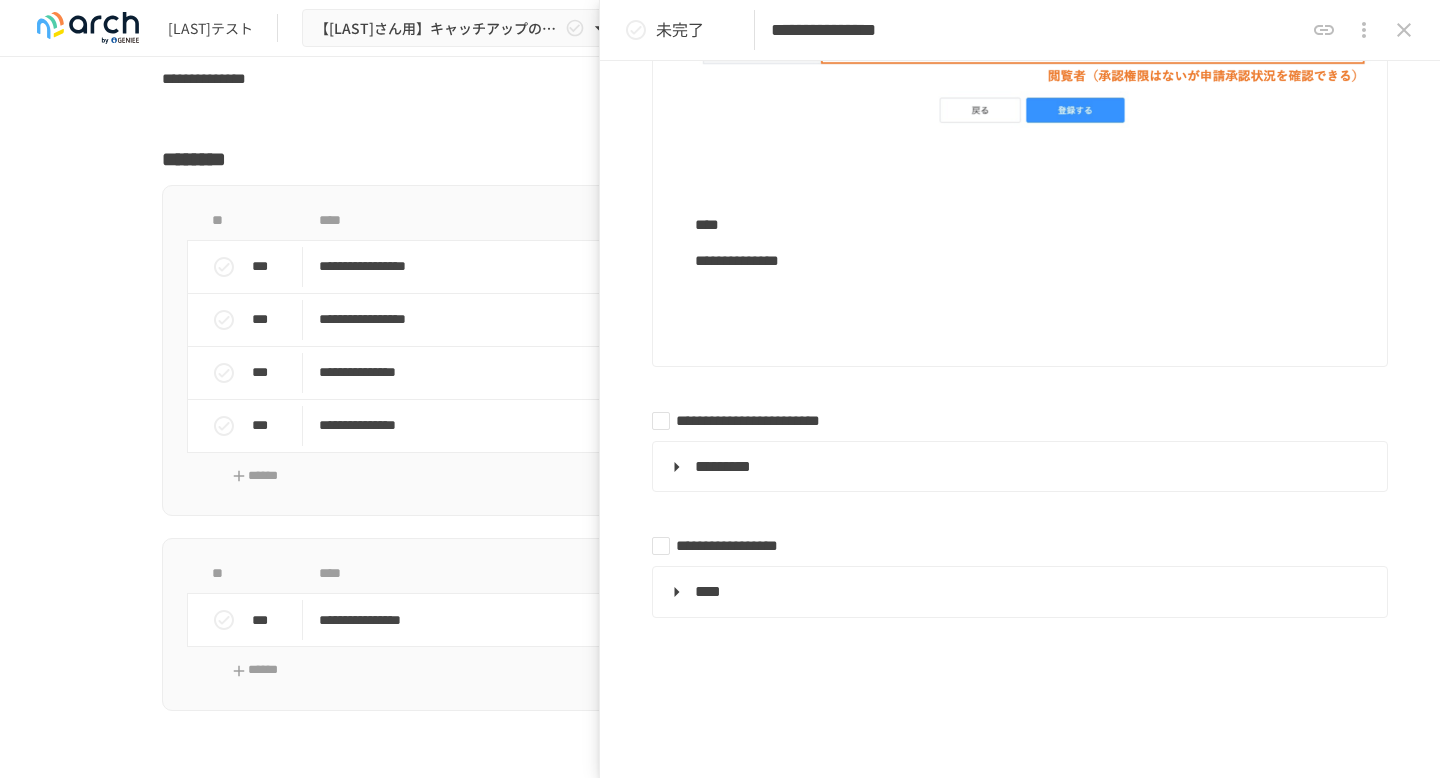 scroll, scrollTop: 3095, scrollLeft: 0, axis: vertical 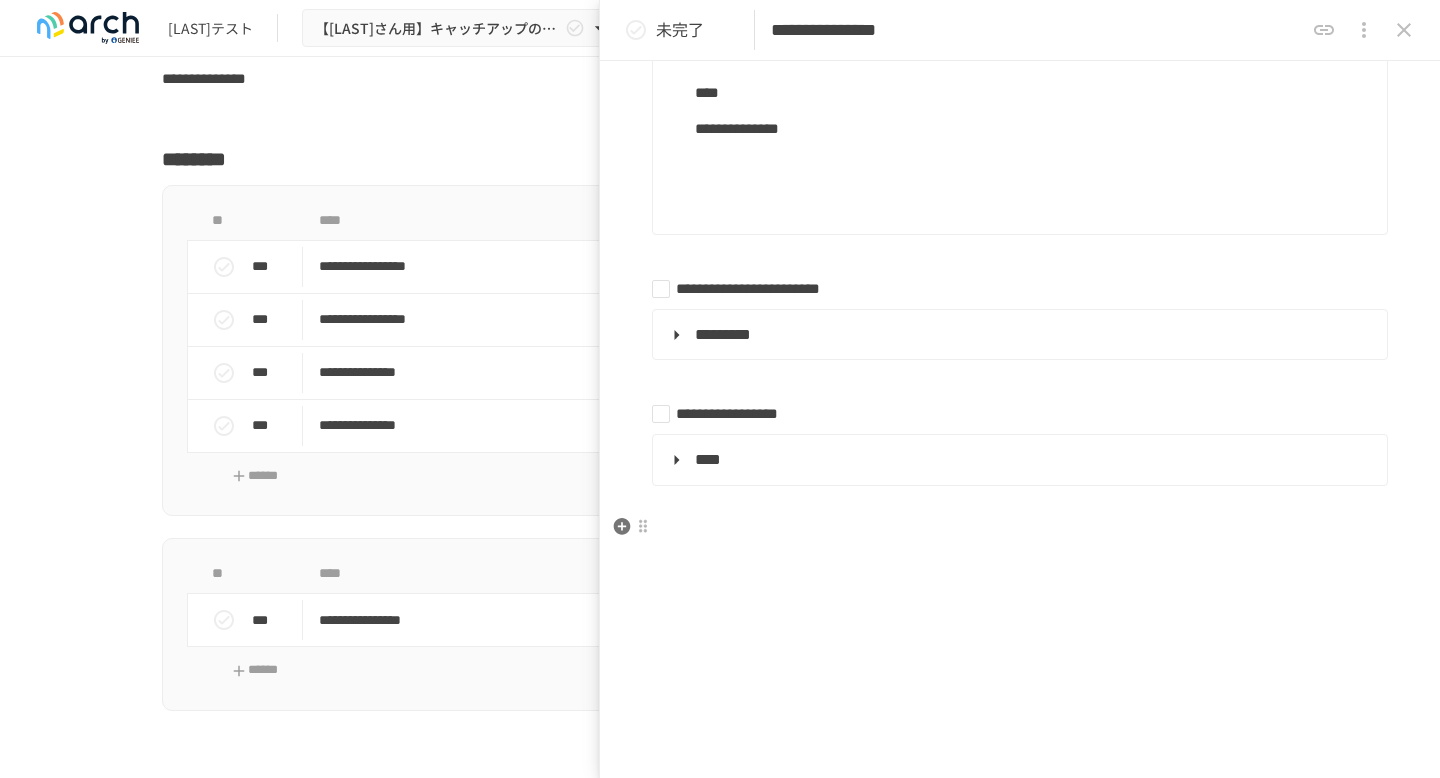 click on "*********" at bounding box center (1018, 335) 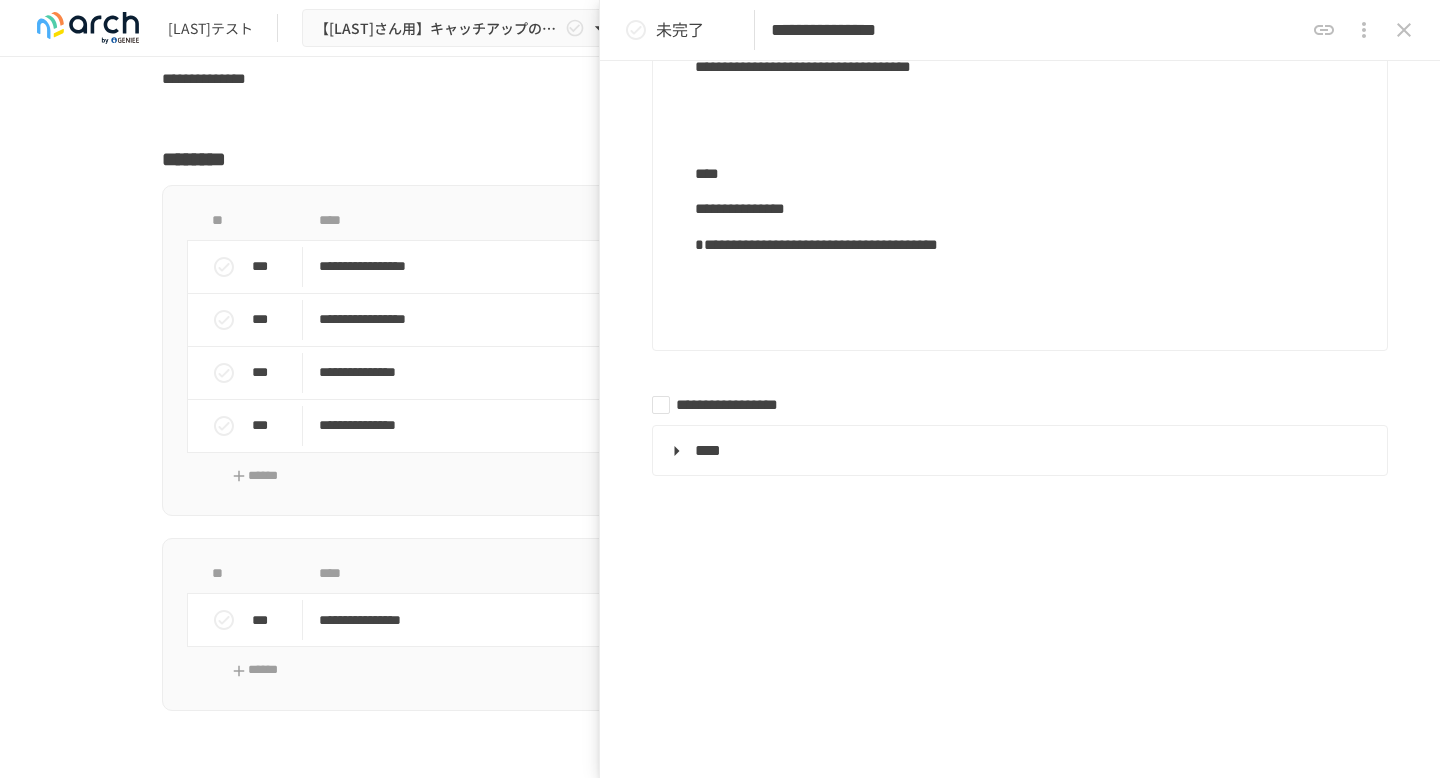 scroll, scrollTop: 5165, scrollLeft: 0, axis: vertical 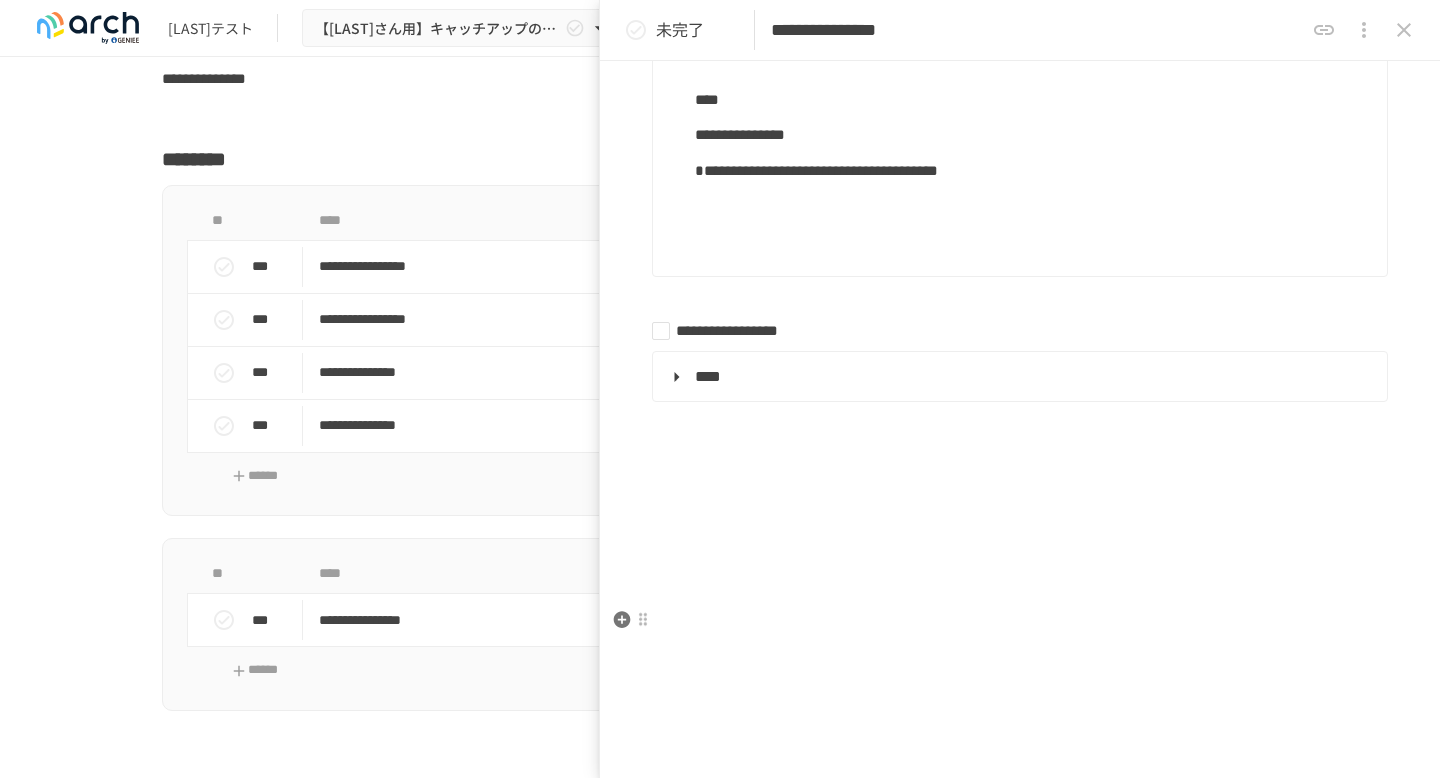 click on "****" at bounding box center [1018, 377] 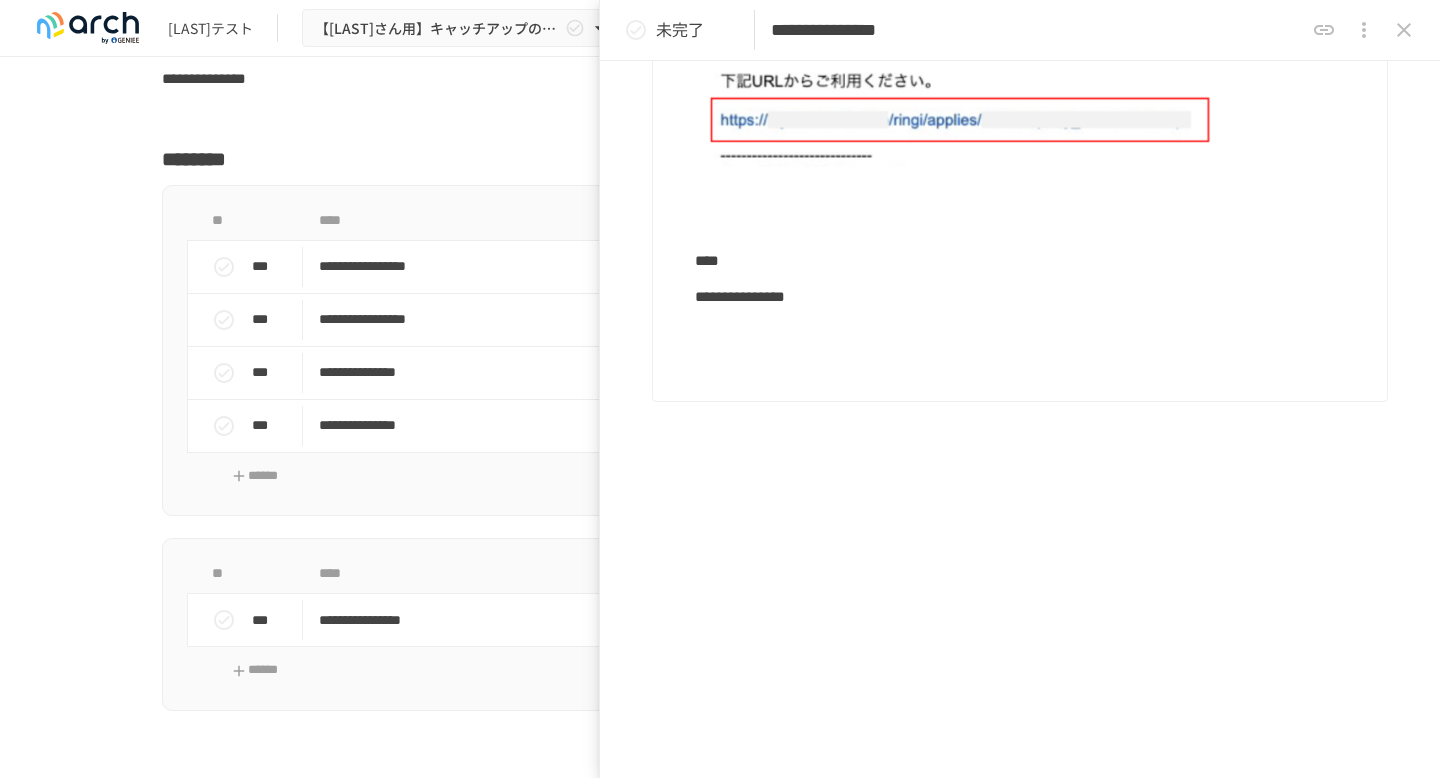 scroll, scrollTop: 6989, scrollLeft: 0, axis: vertical 